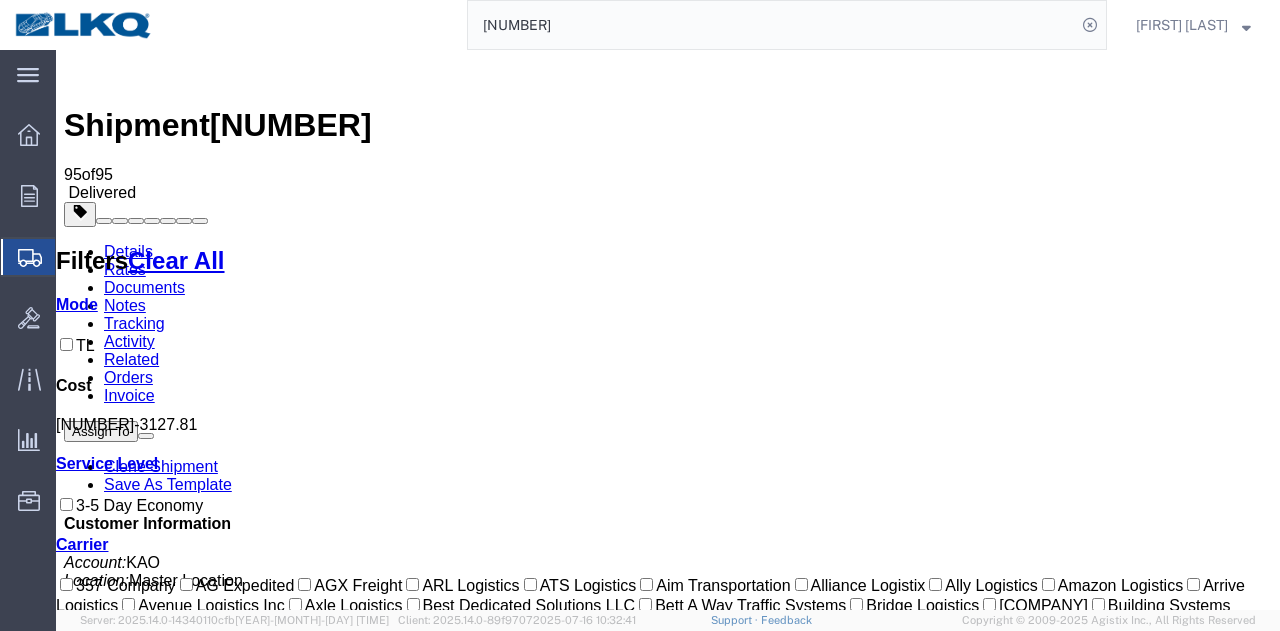 scroll, scrollTop: 0, scrollLeft: 0, axis: both 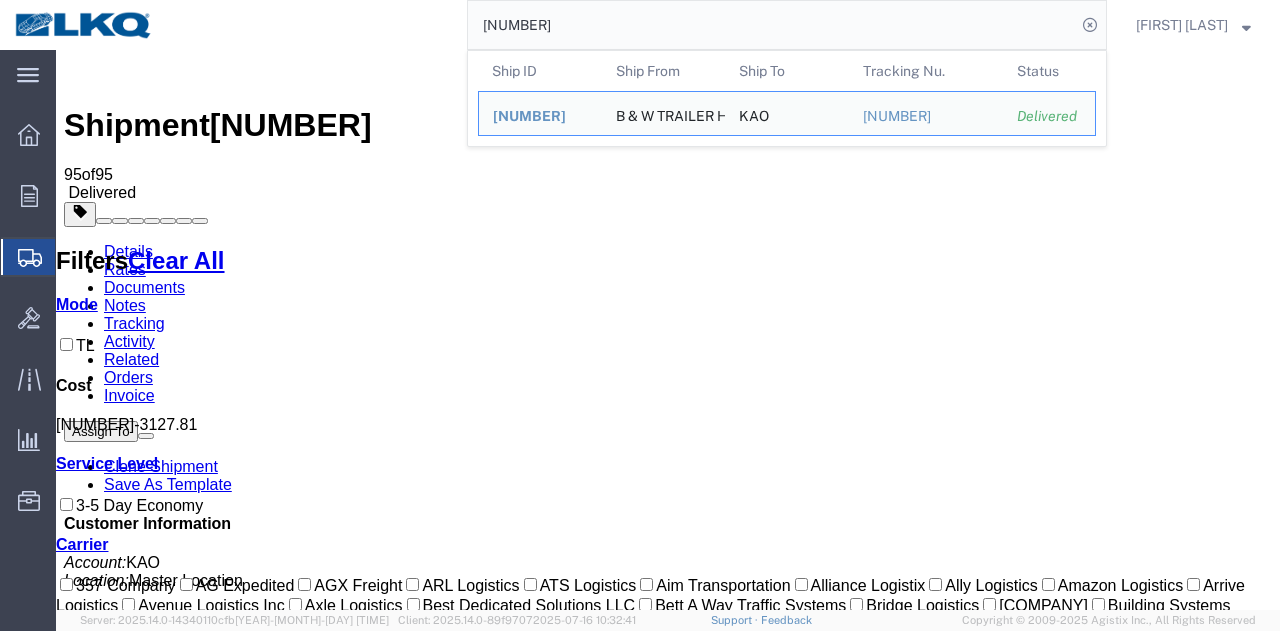 drag, startPoint x: 598, startPoint y: 19, endPoint x: 362, endPoint y: 20, distance: 236.00212 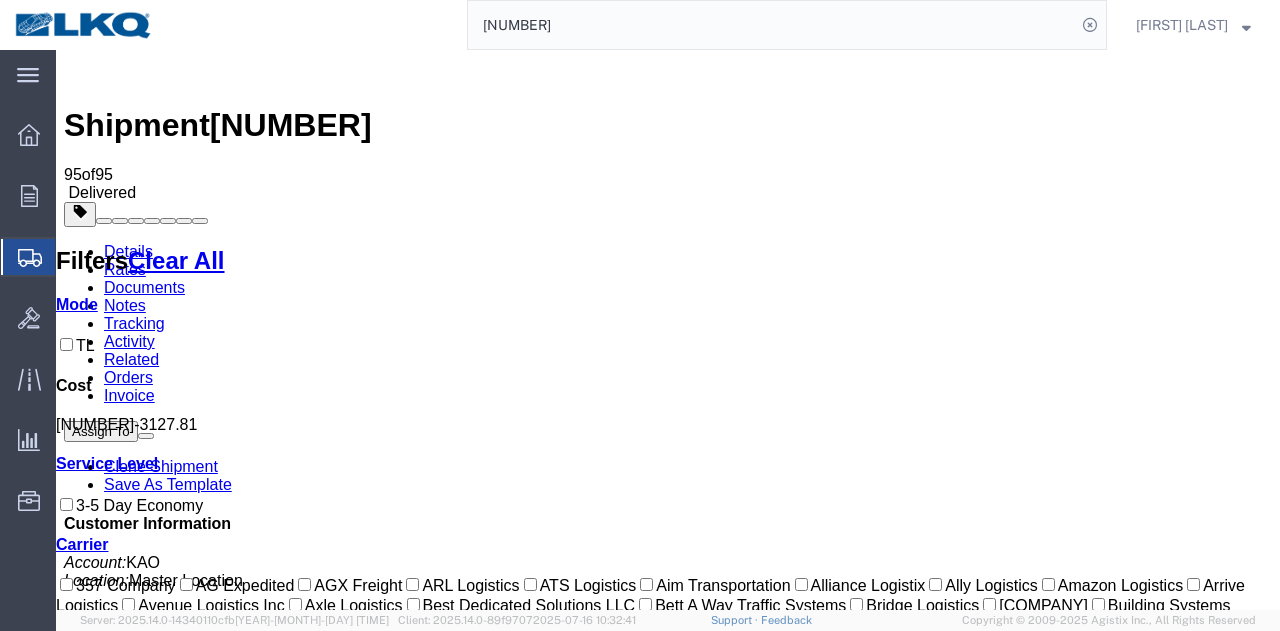 paste on "2686103" 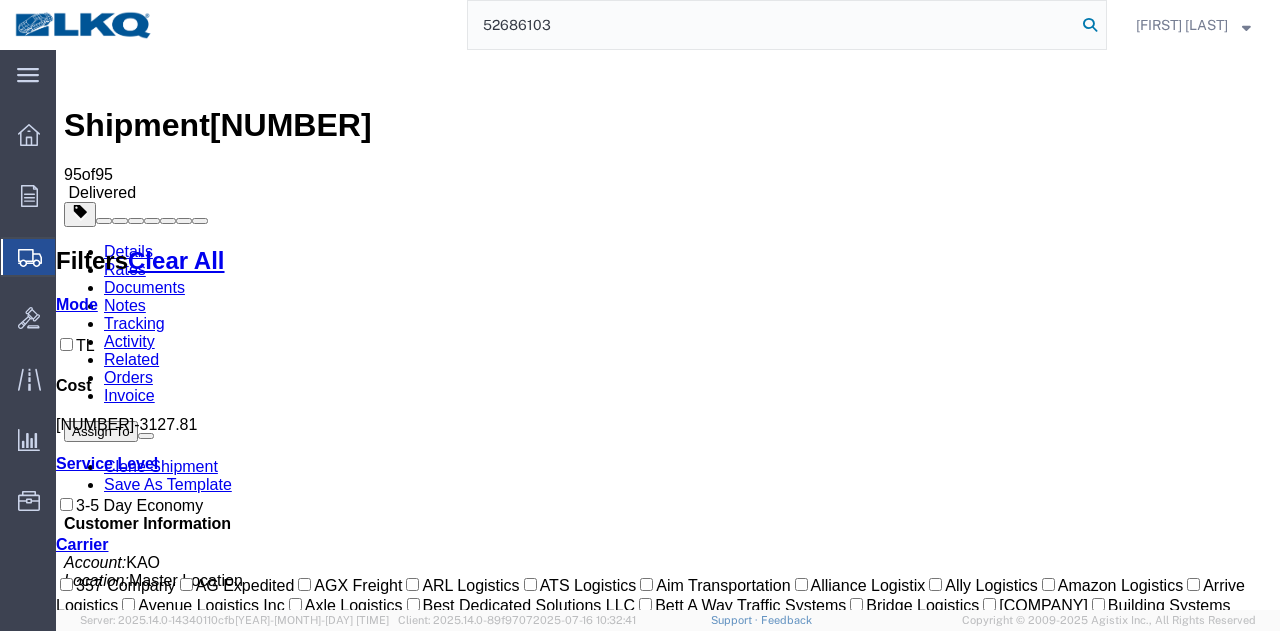 click 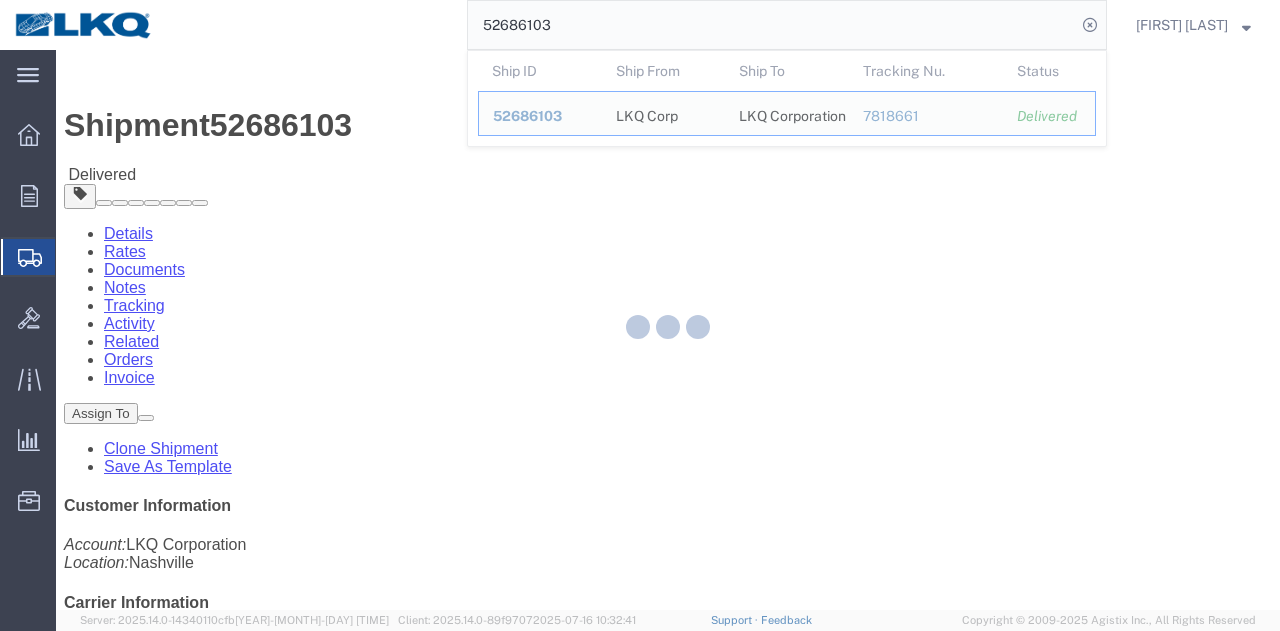 click 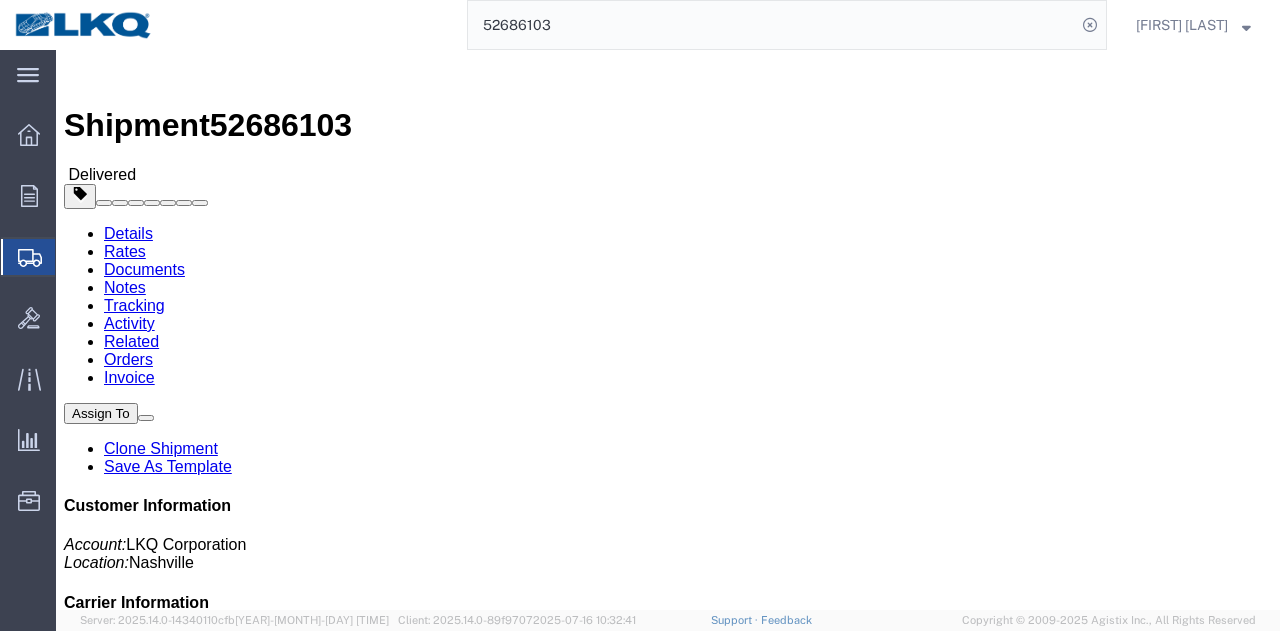 click on "Rates" 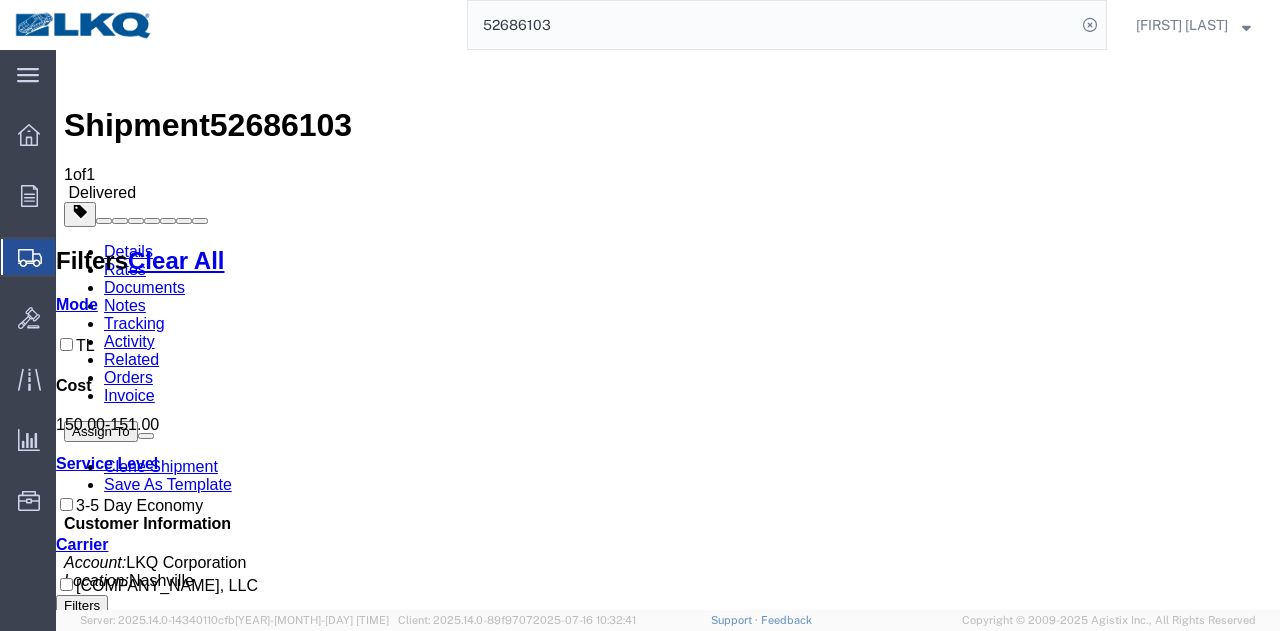click on "Details" at bounding box center (128, 251) 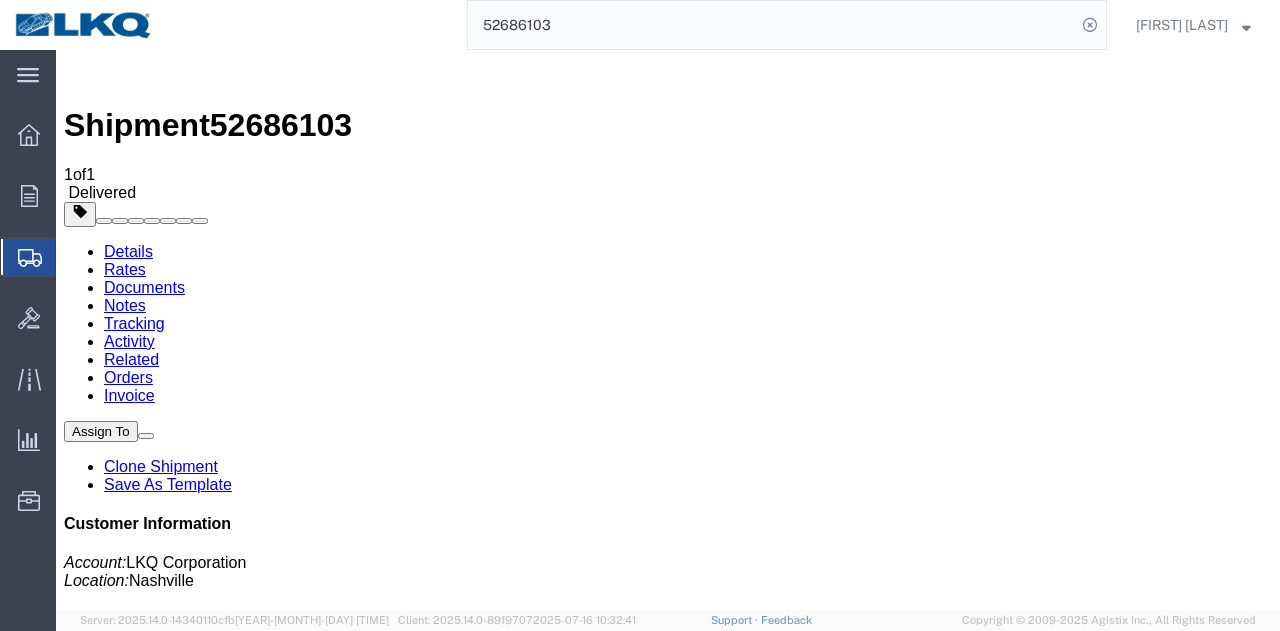click on "Rates" 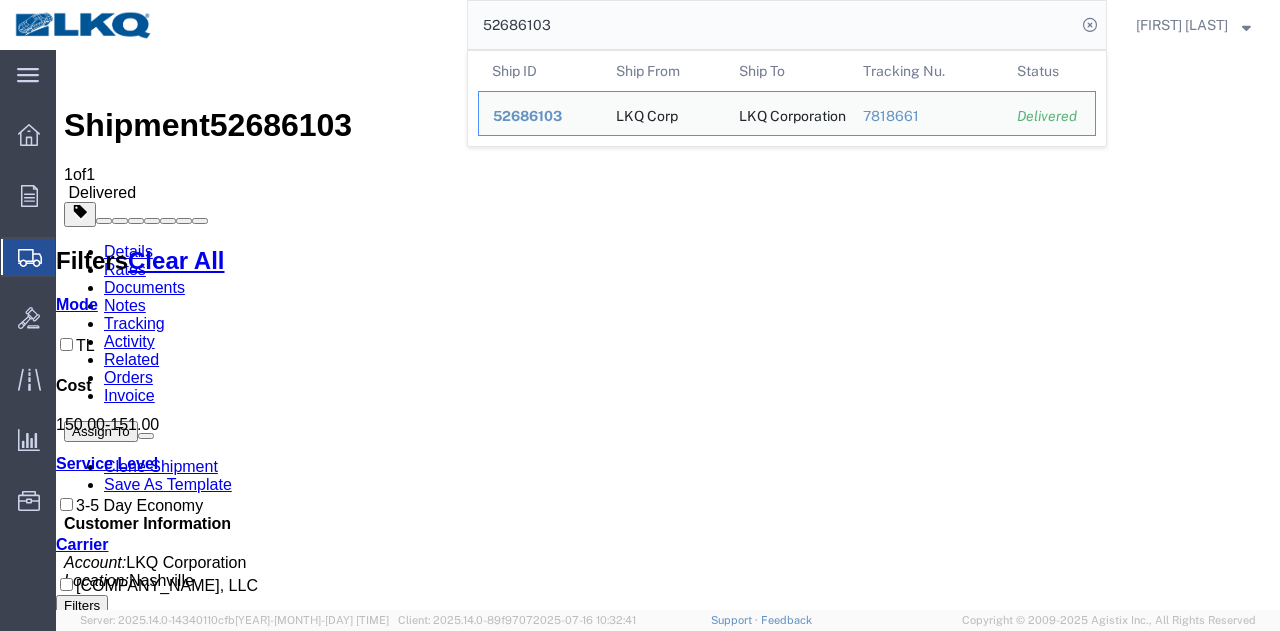 drag, startPoint x: 590, startPoint y: 32, endPoint x: 422, endPoint y: 32, distance: 168 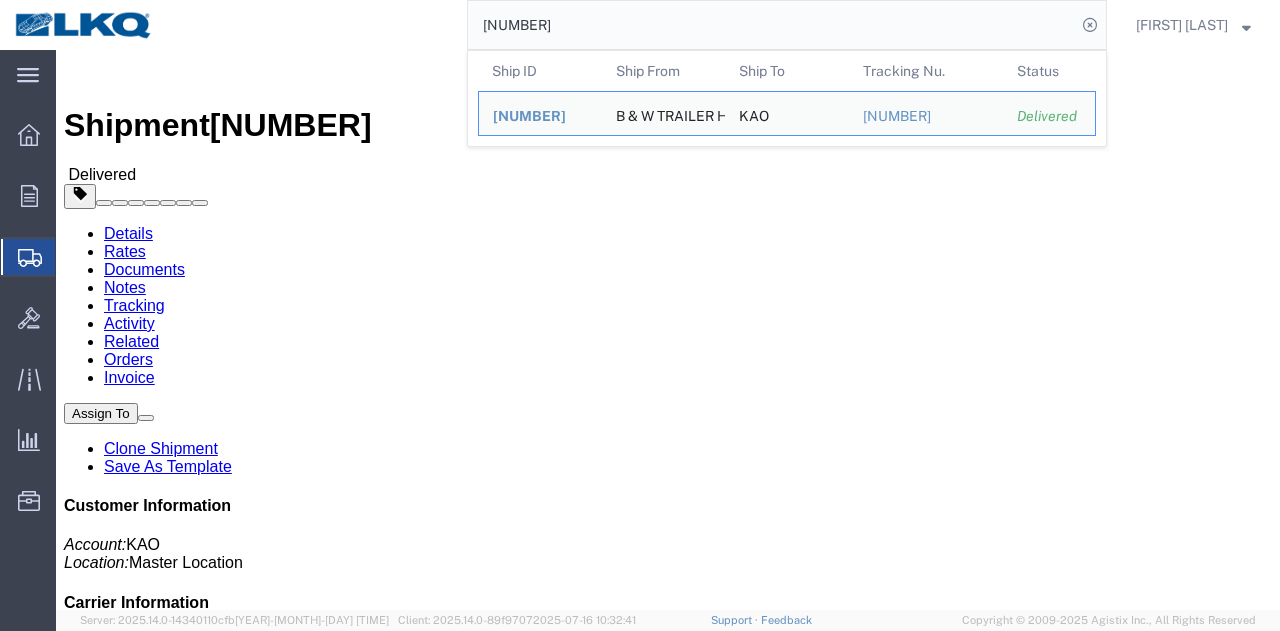 click on "Rates" 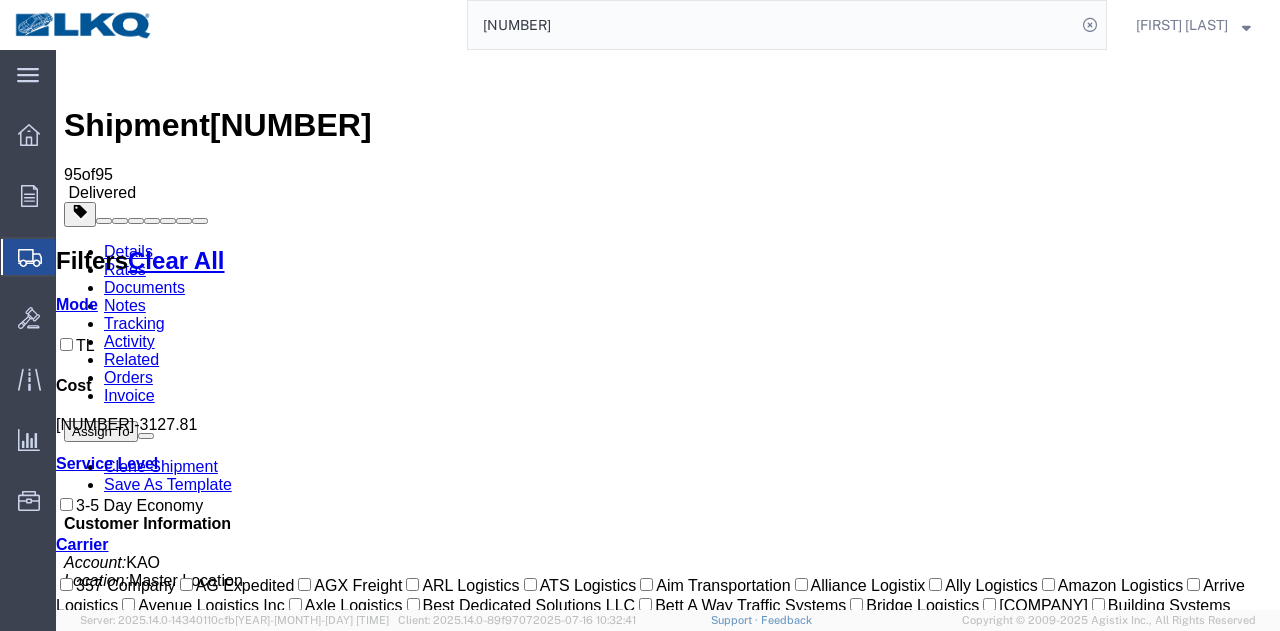 drag, startPoint x: 628, startPoint y: 277, endPoint x: 679, endPoint y: 277, distance: 51 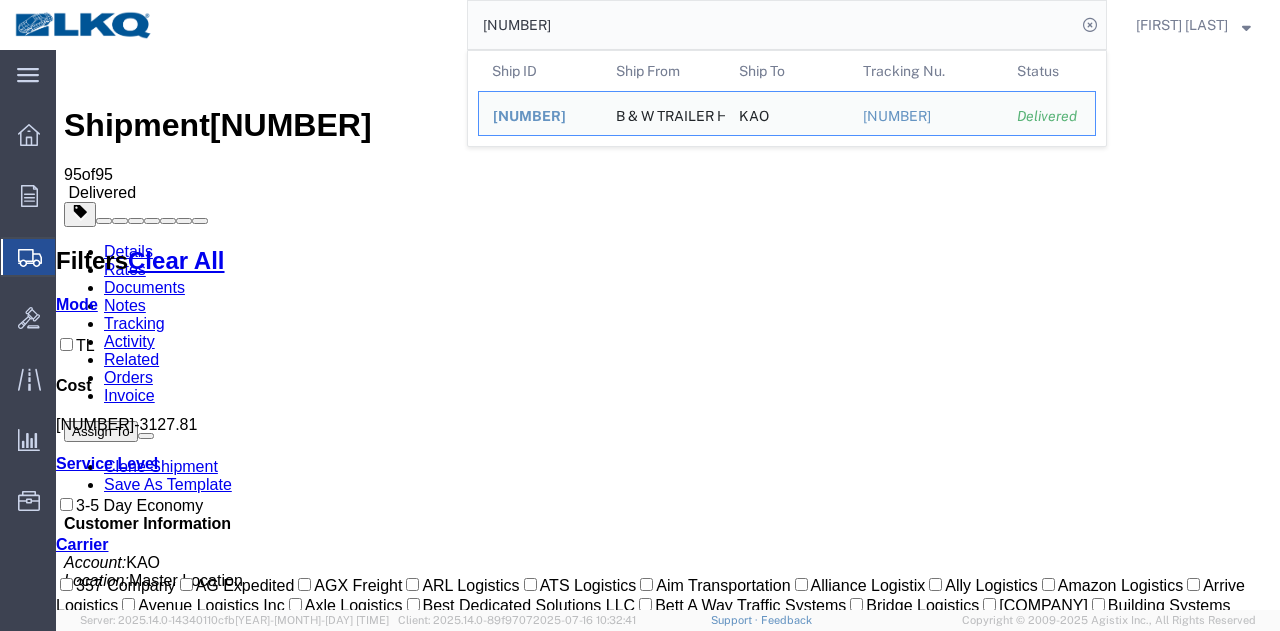 drag, startPoint x: 592, startPoint y: 33, endPoint x: 387, endPoint y: 9, distance: 206.4001 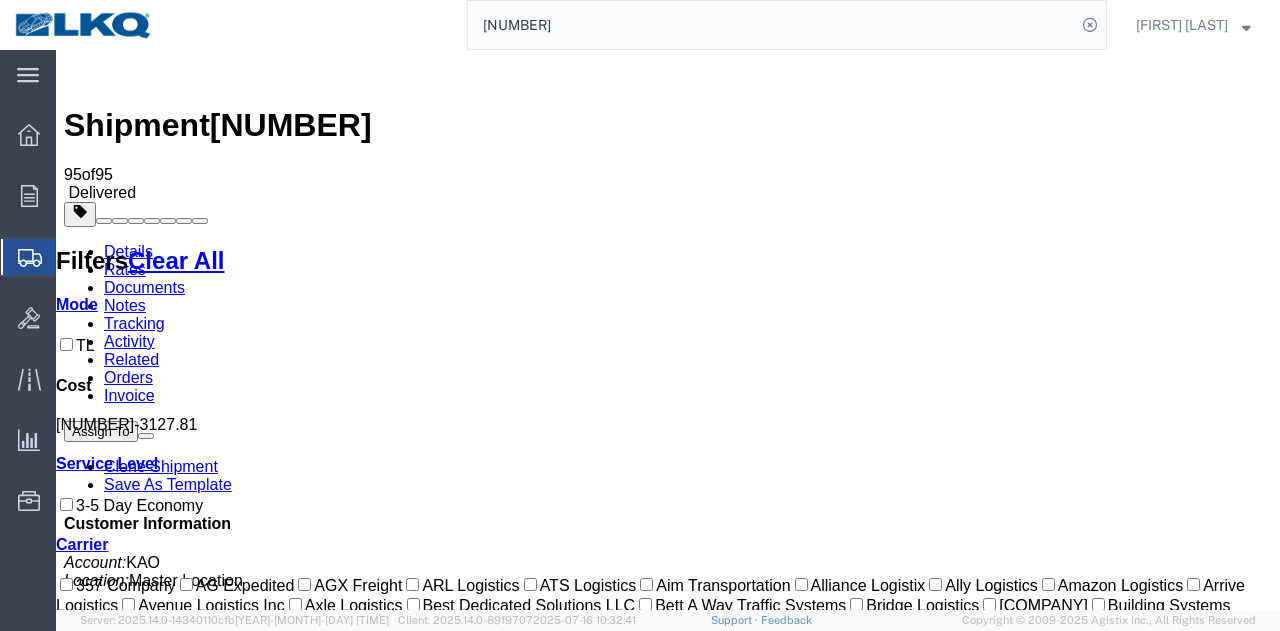 paste on "[NUMBER]" 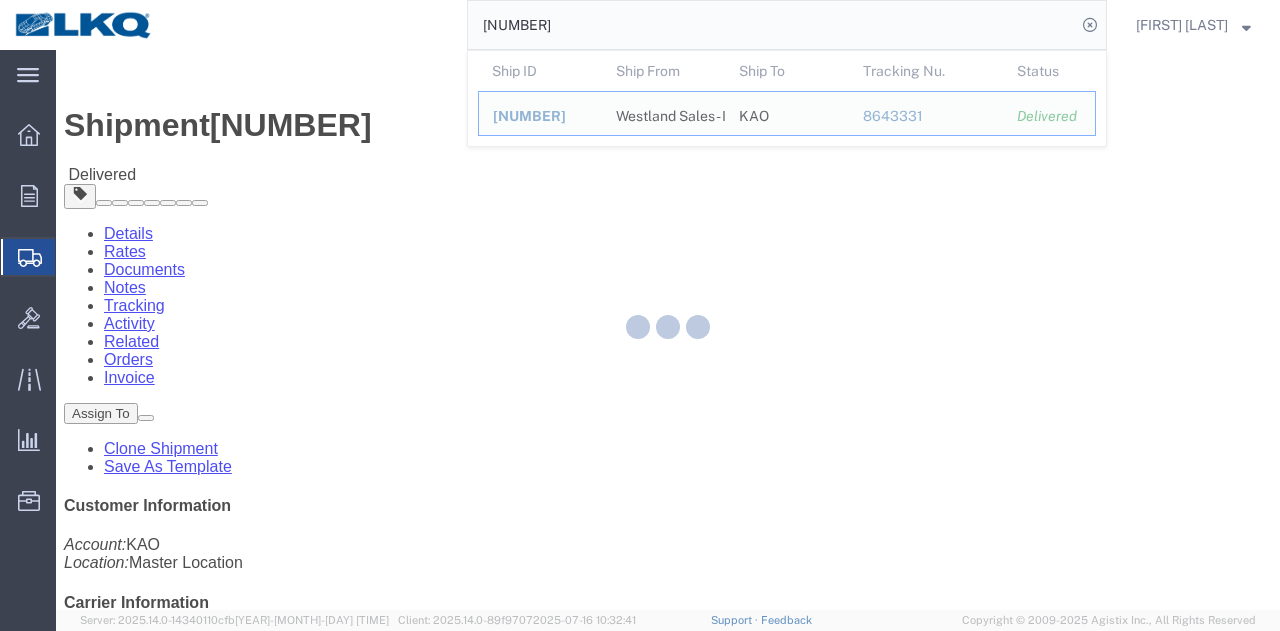 click 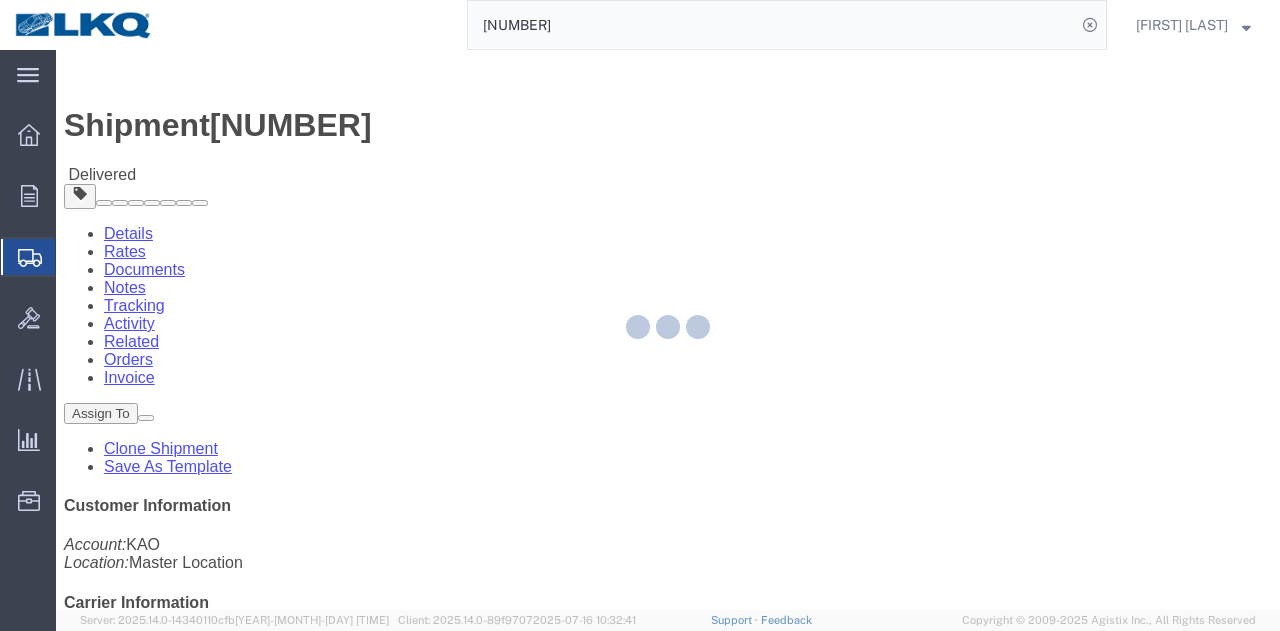 click 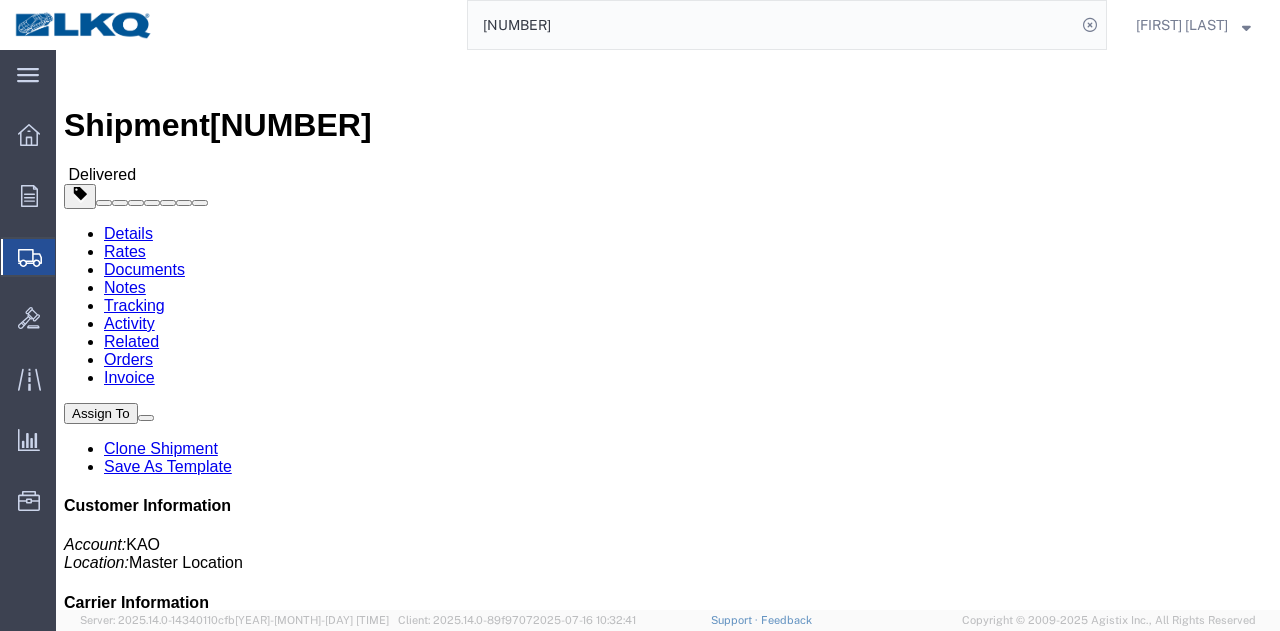 click on "Rates" 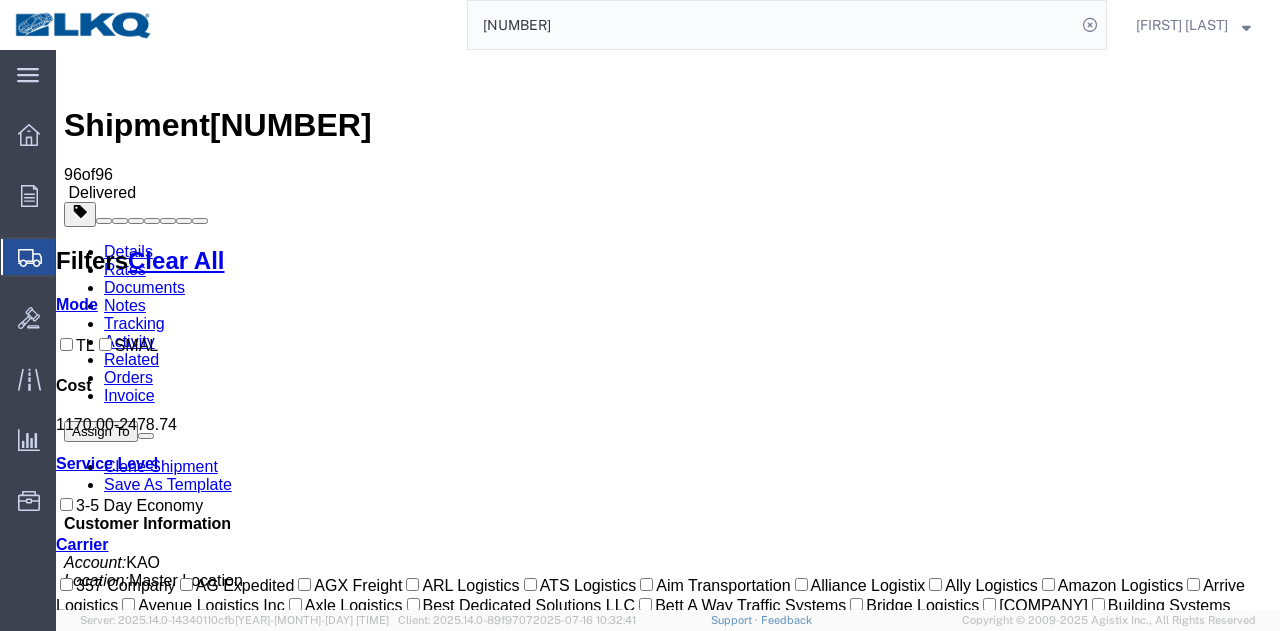 drag, startPoint x: 682, startPoint y: 280, endPoint x: 630, endPoint y: 277, distance: 52.086468 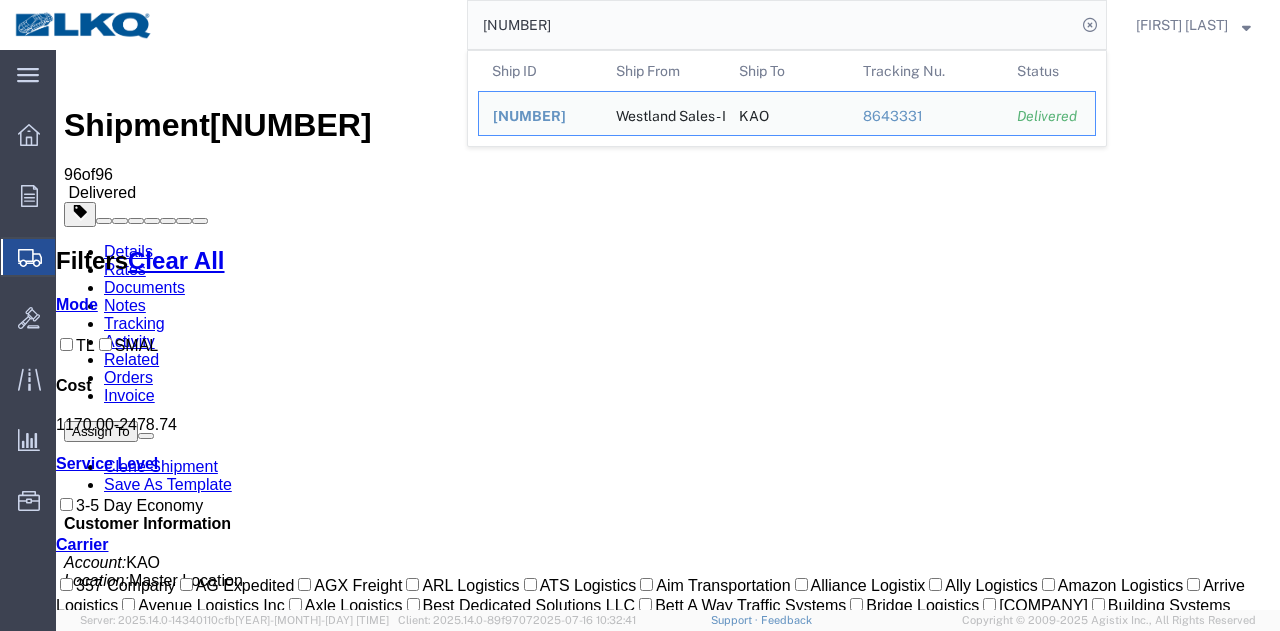 drag, startPoint x: 608, startPoint y: 27, endPoint x: 492, endPoint y: 27, distance: 116 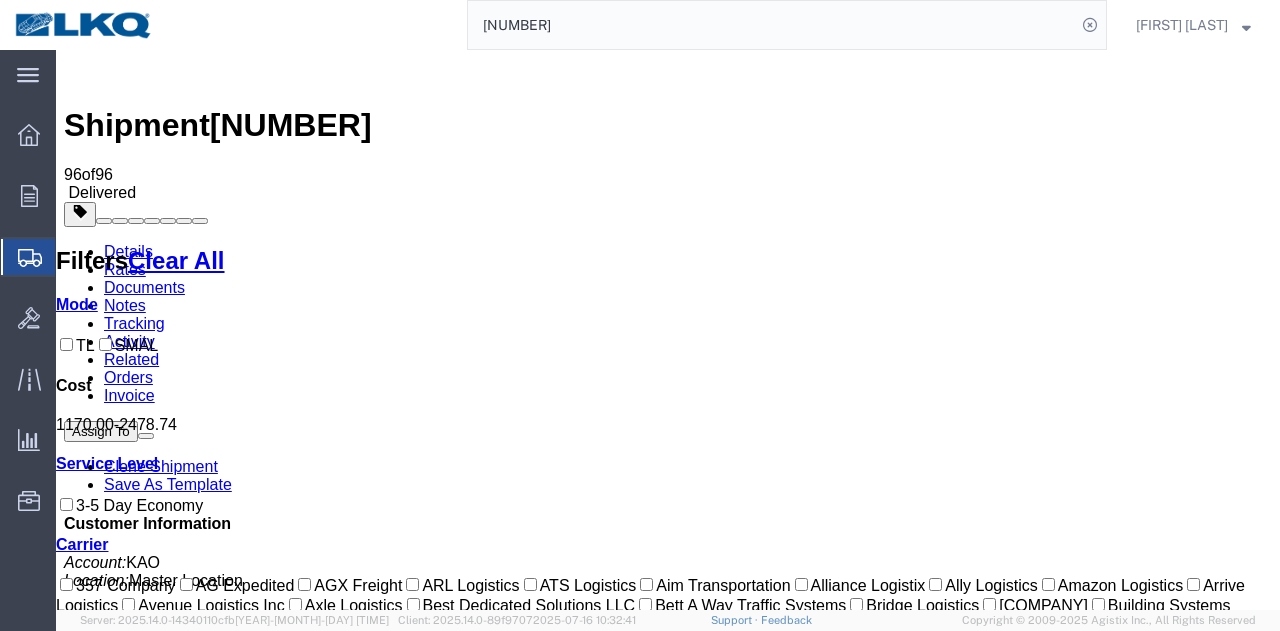 paste on "998" 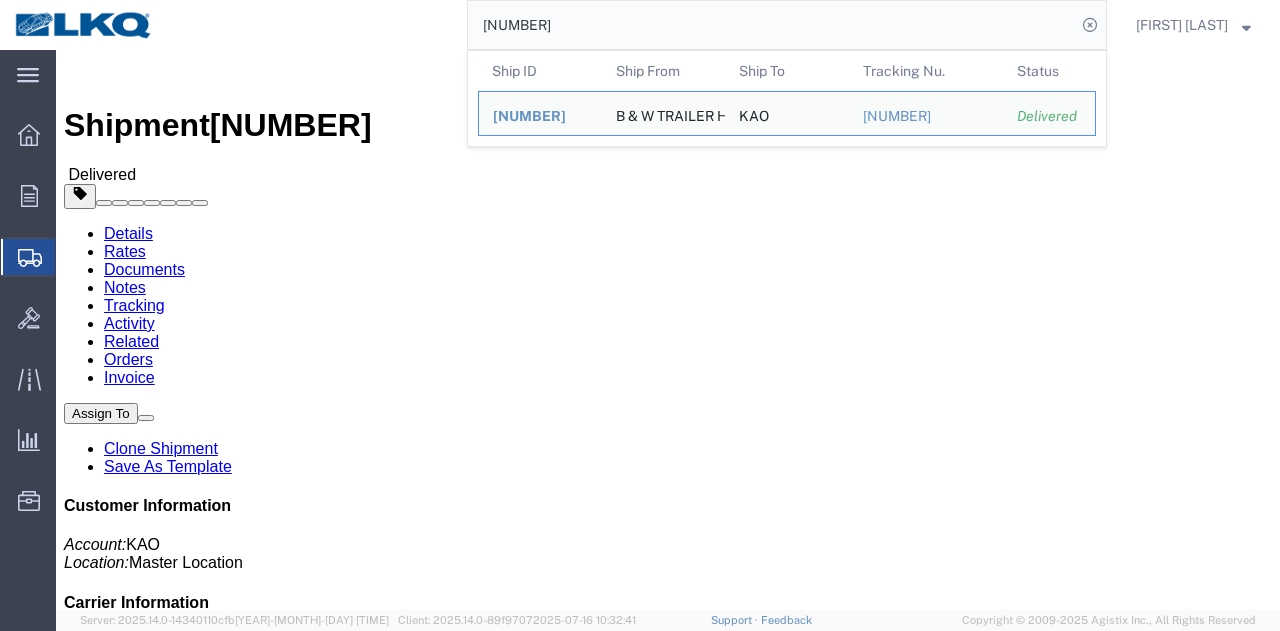 click on "Rates" 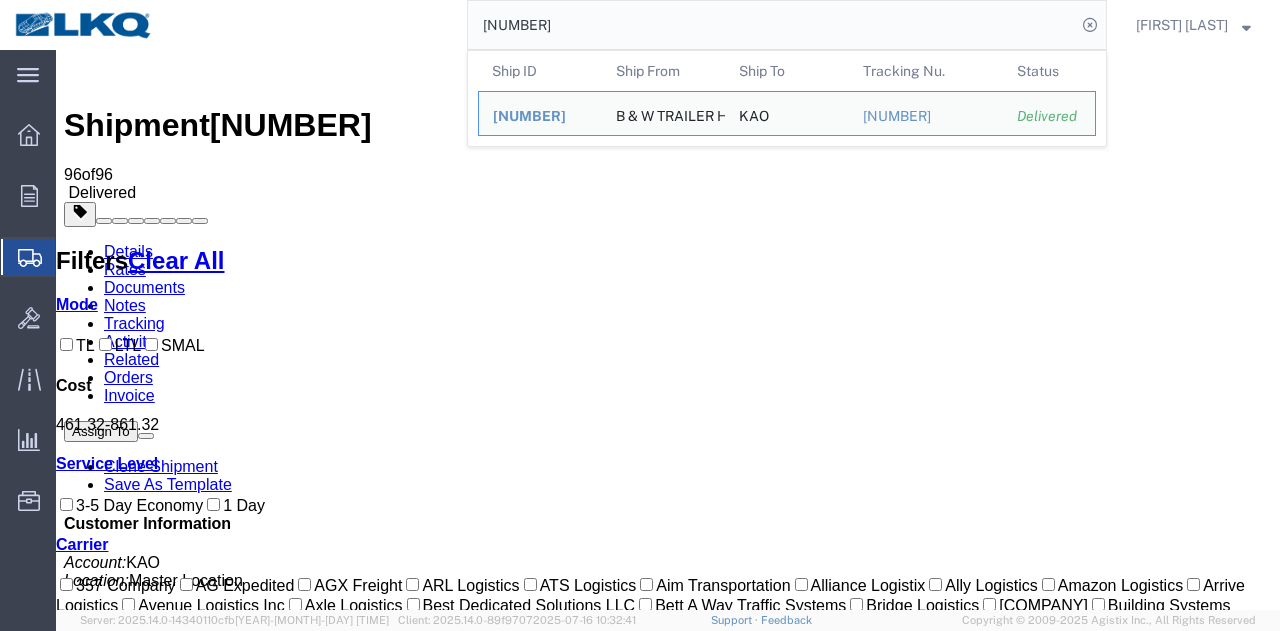 drag, startPoint x: 562, startPoint y: 17, endPoint x: 343, endPoint y: 17, distance: 219 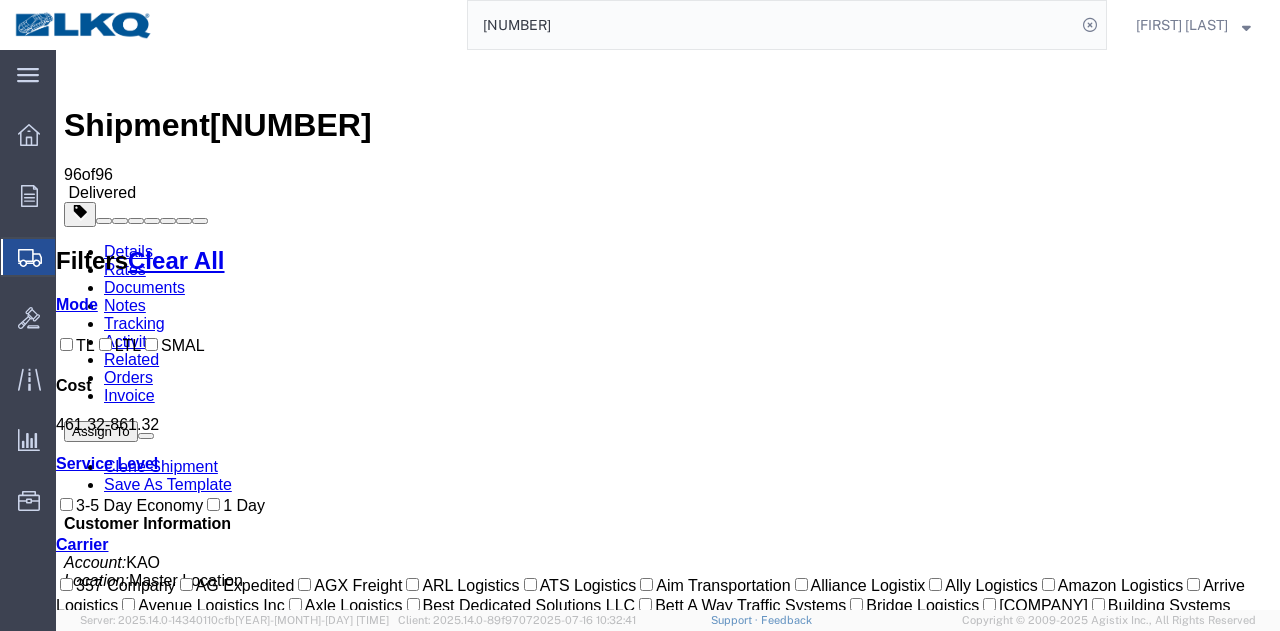 paste on "[NUMBER]" 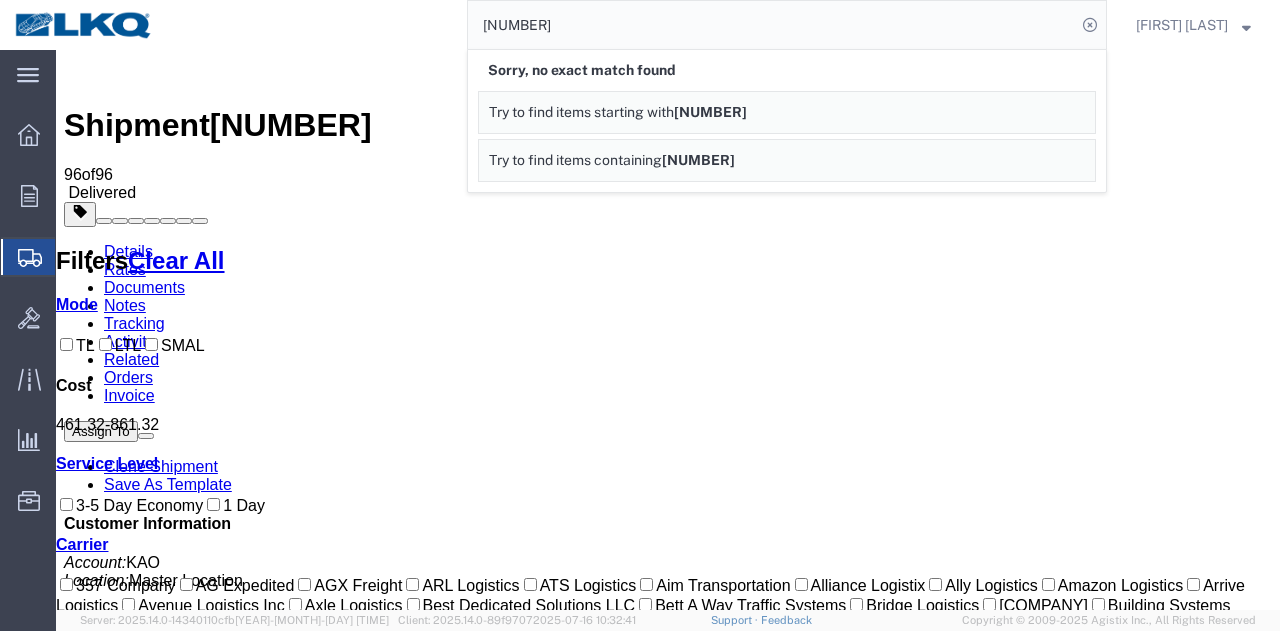 click on "3036559 Sorry, no exact match found Try to find items starting with  3036559 Try to find items containing  3036559" 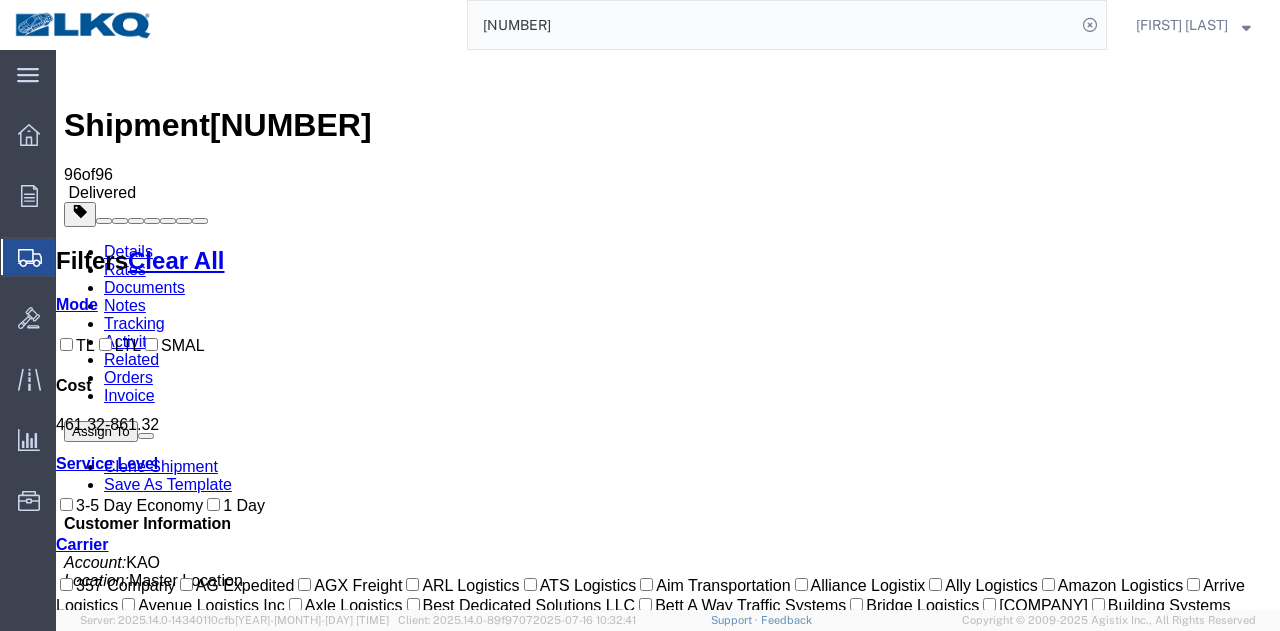 drag, startPoint x: 442, startPoint y: 29, endPoint x: 201, endPoint y: 29, distance: 241 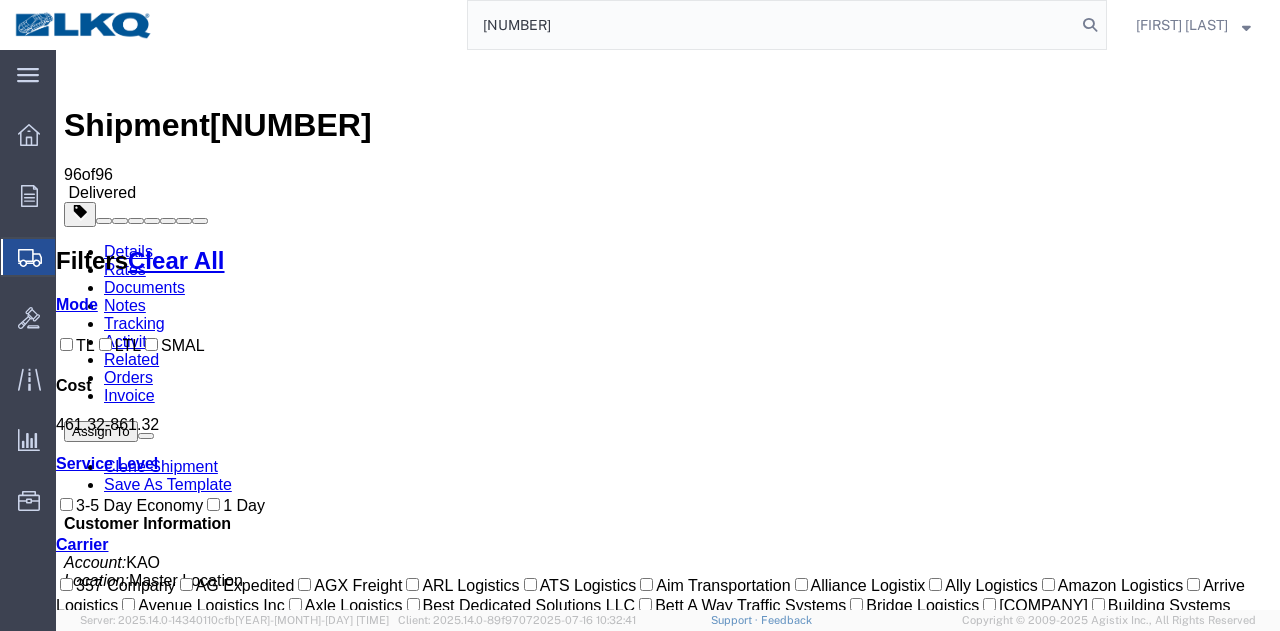 type on "[NUMBER]" 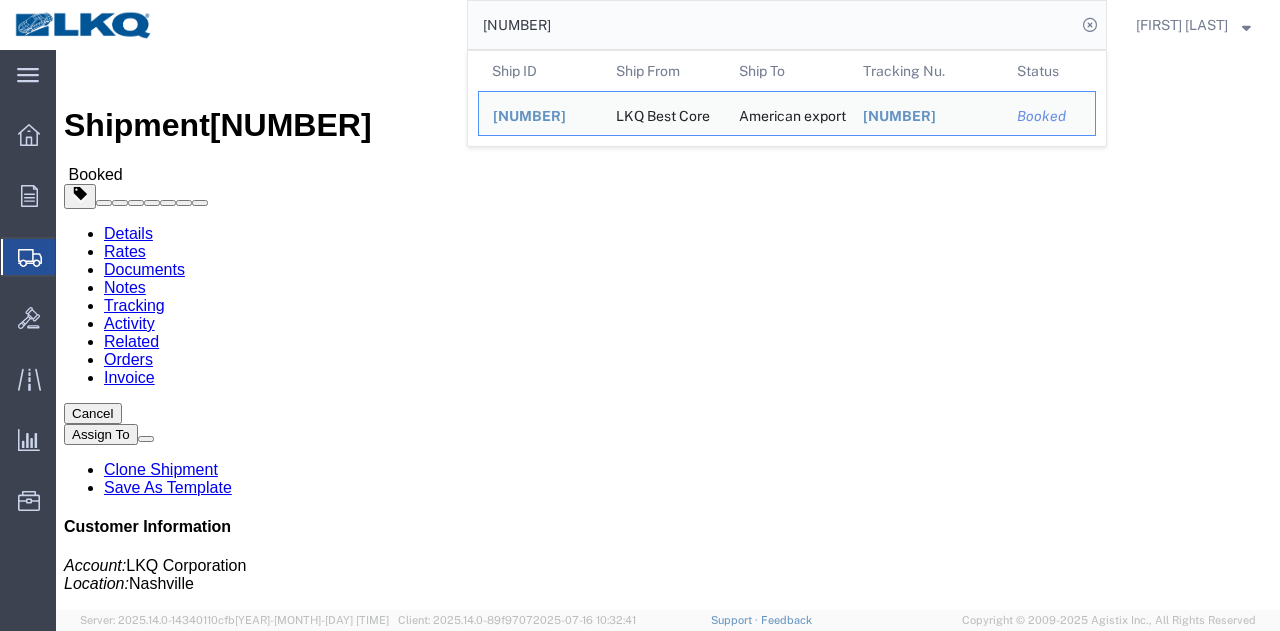 click on "Rates" 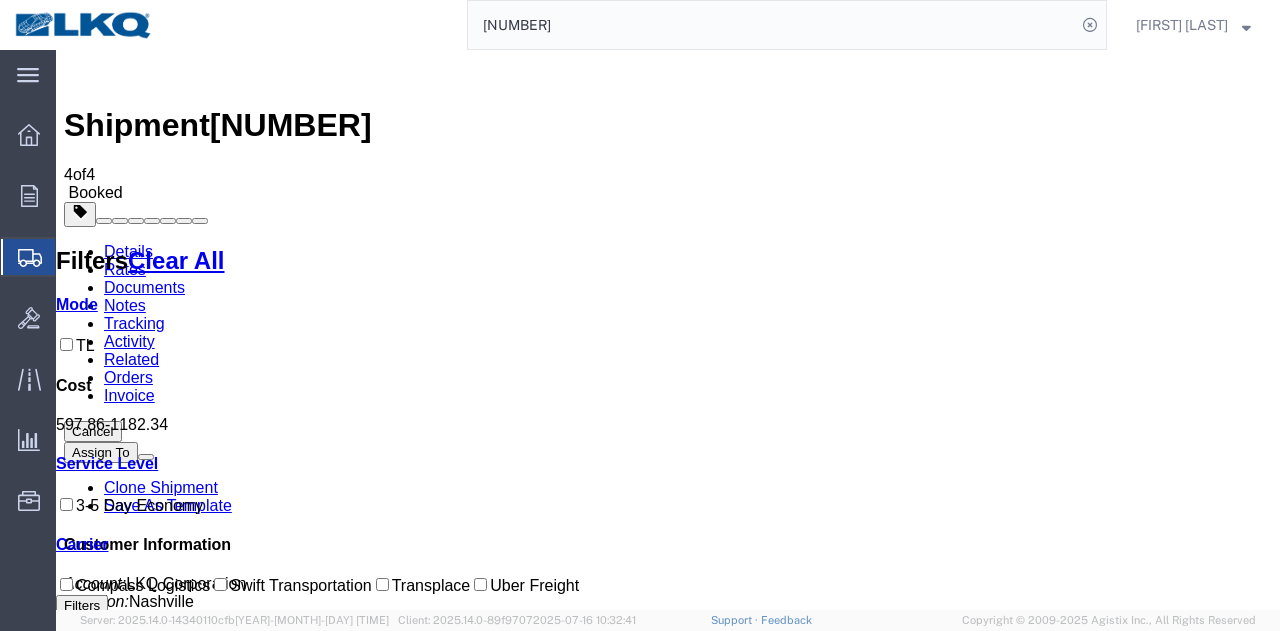 drag, startPoint x: 626, startPoint y: 281, endPoint x: 666, endPoint y: 287, distance: 40.4475 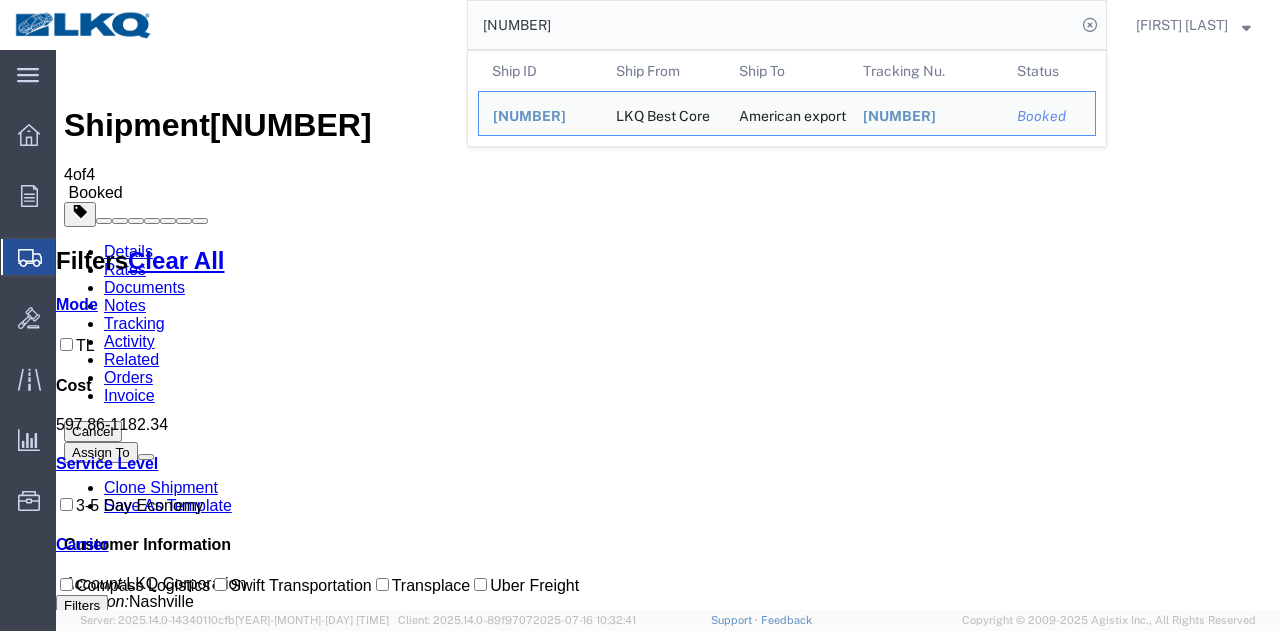 drag, startPoint x: 572, startPoint y: 22, endPoint x: 434, endPoint y: 22, distance: 138 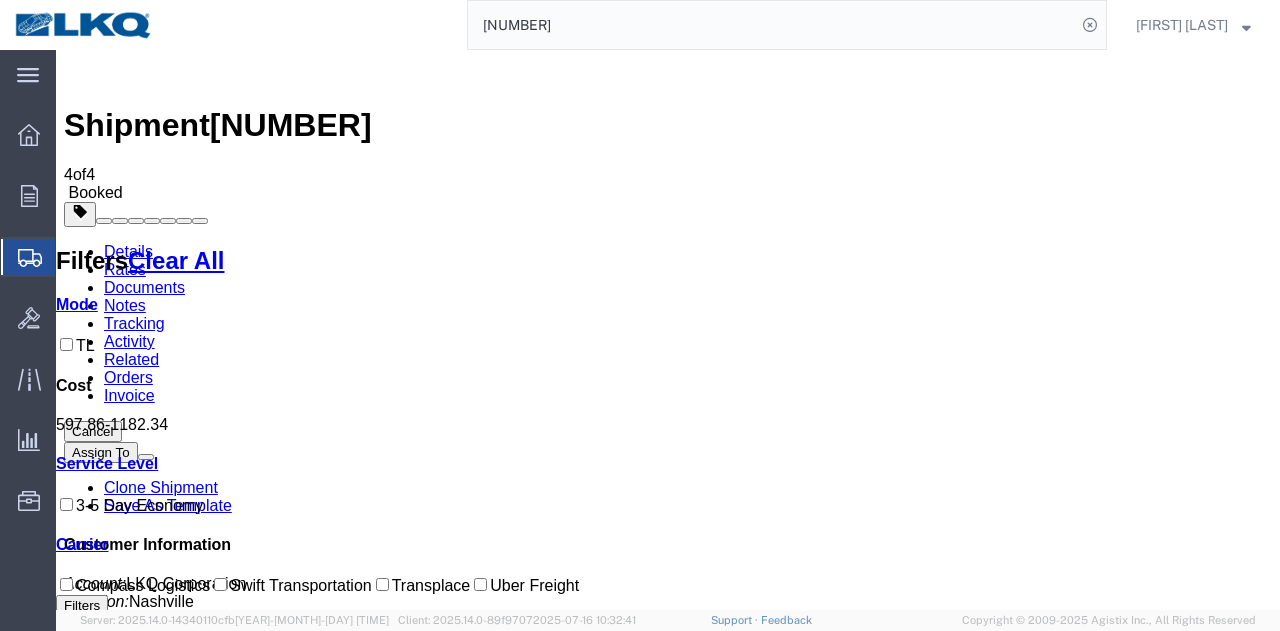 drag, startPoint x: 664, startPoint y: 280, endPoint x: 622, endPoint y: 280, distance: 42 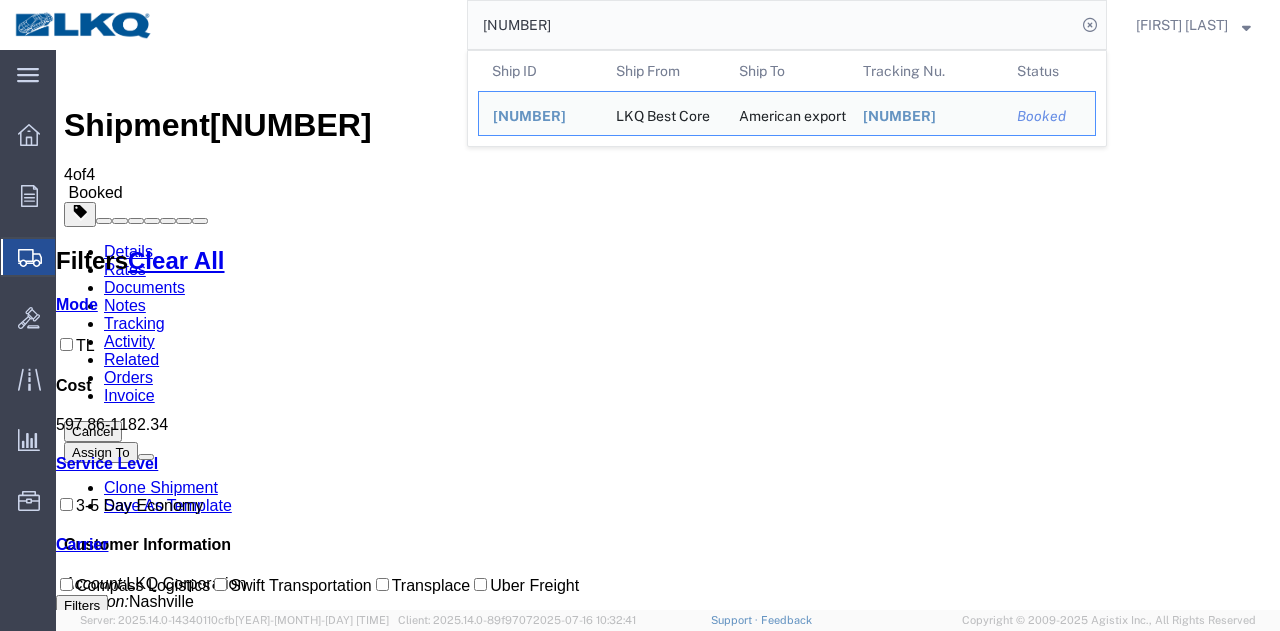 click on "[NUMBER]" 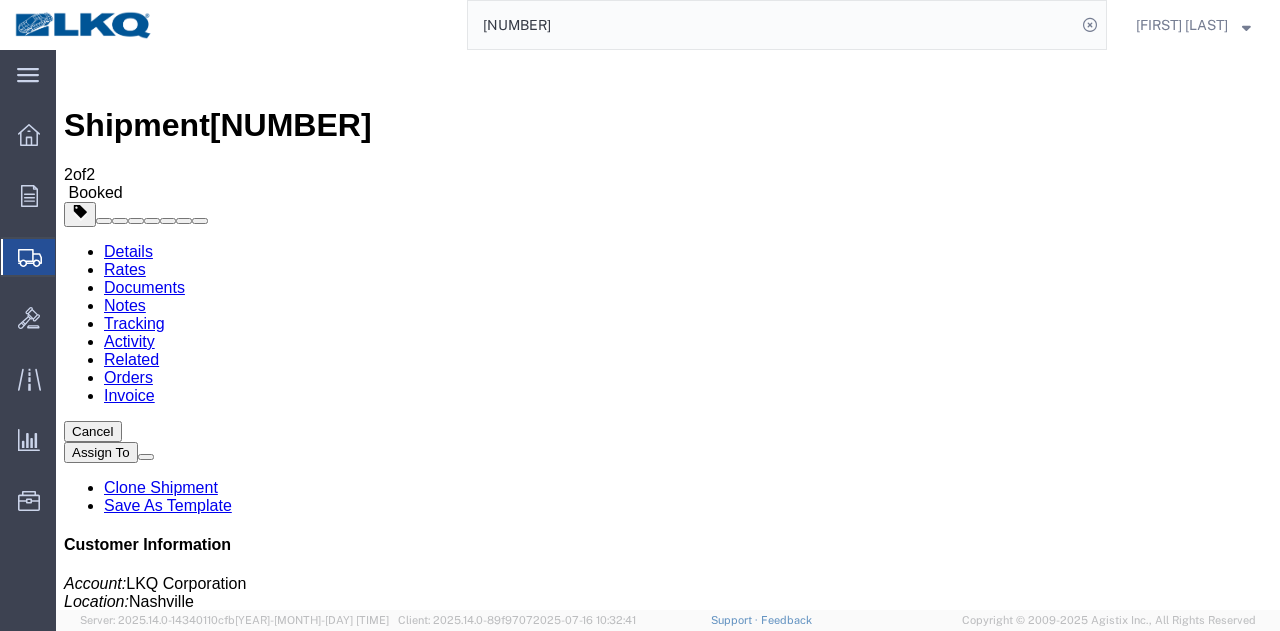 click on "Add New Tracking" at bounding box center [229, 1156] 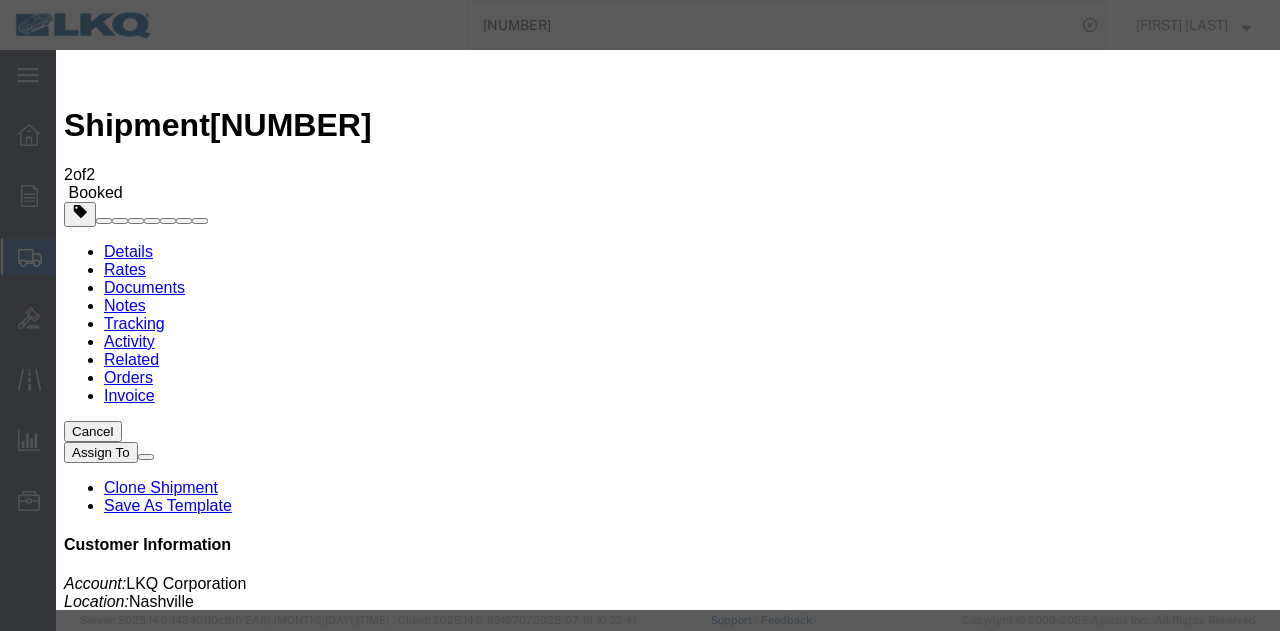 type on "[DATE]" 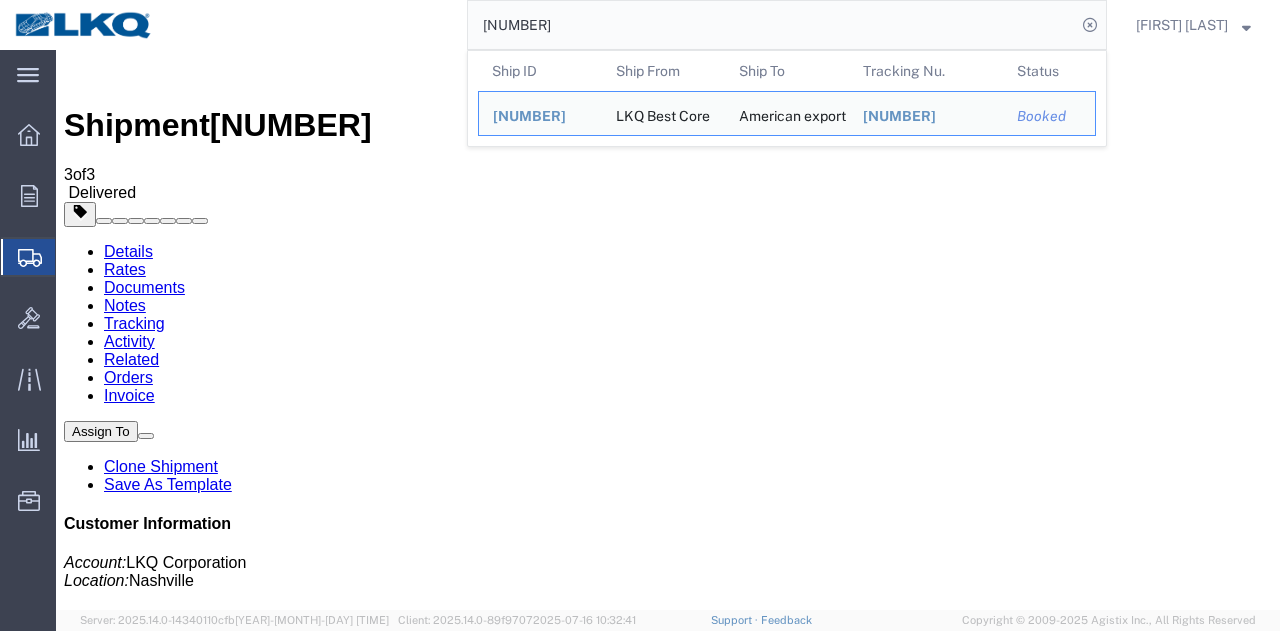 drag, startPoint x: 562, startPoint y: 34, endPoint x: 226, endPoint y: 31, distance: 336.0134 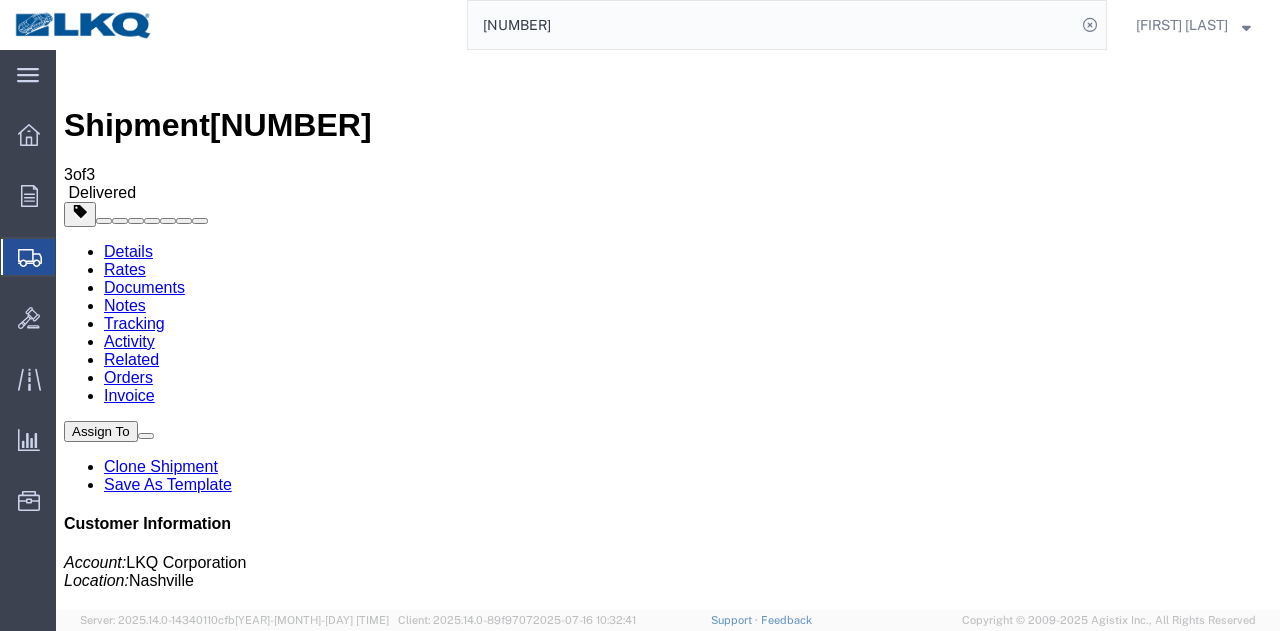 paste on "19" 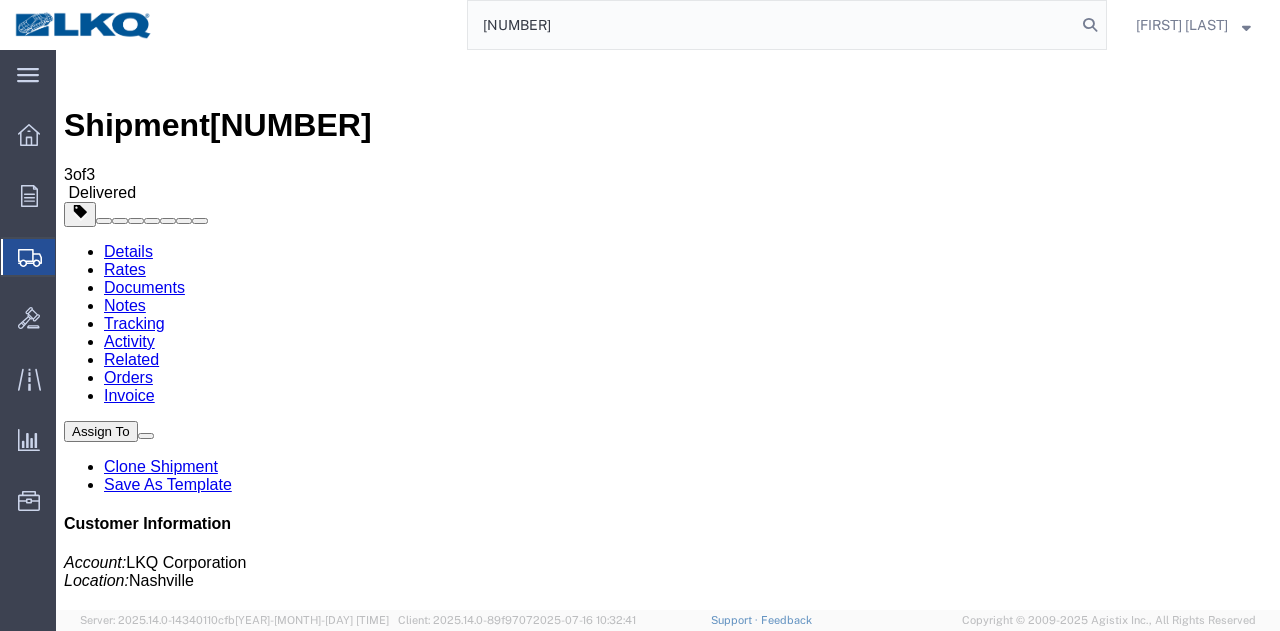 type on "[NUMBER]" 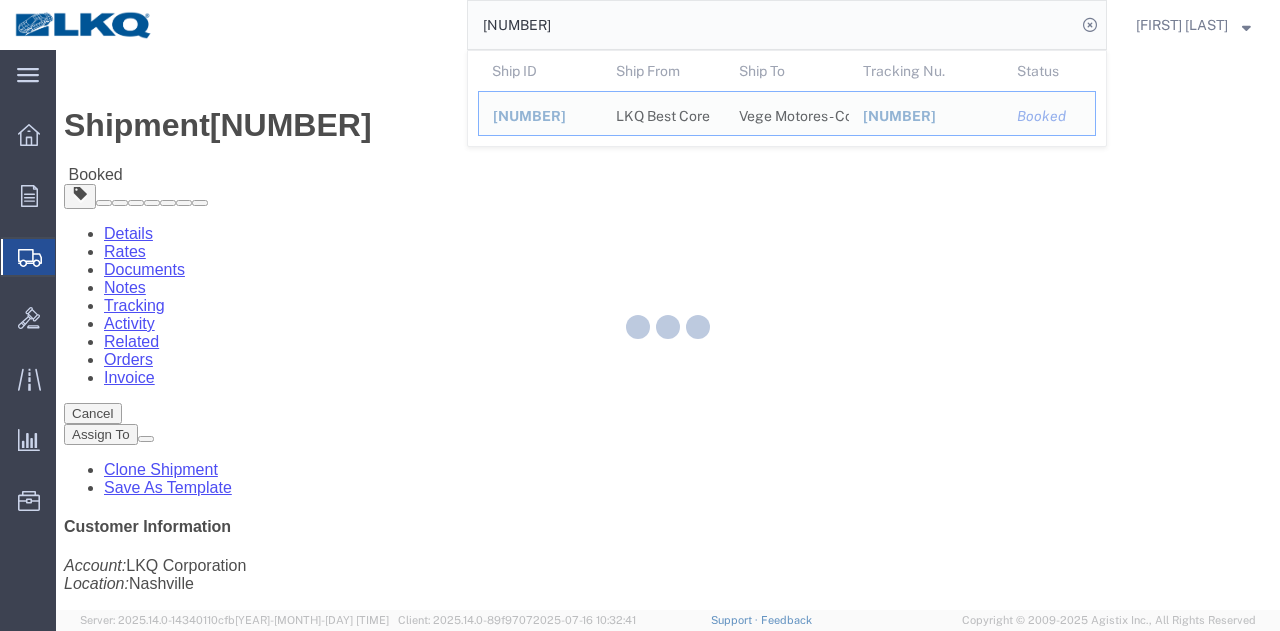 click 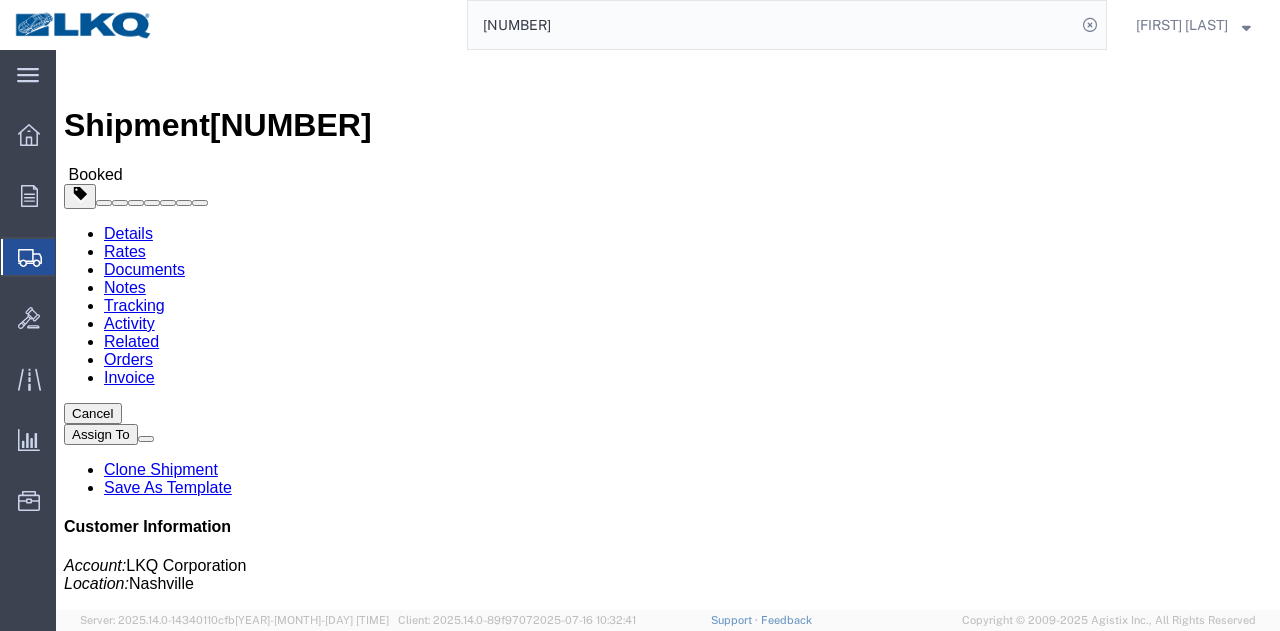 click on "Tracking" 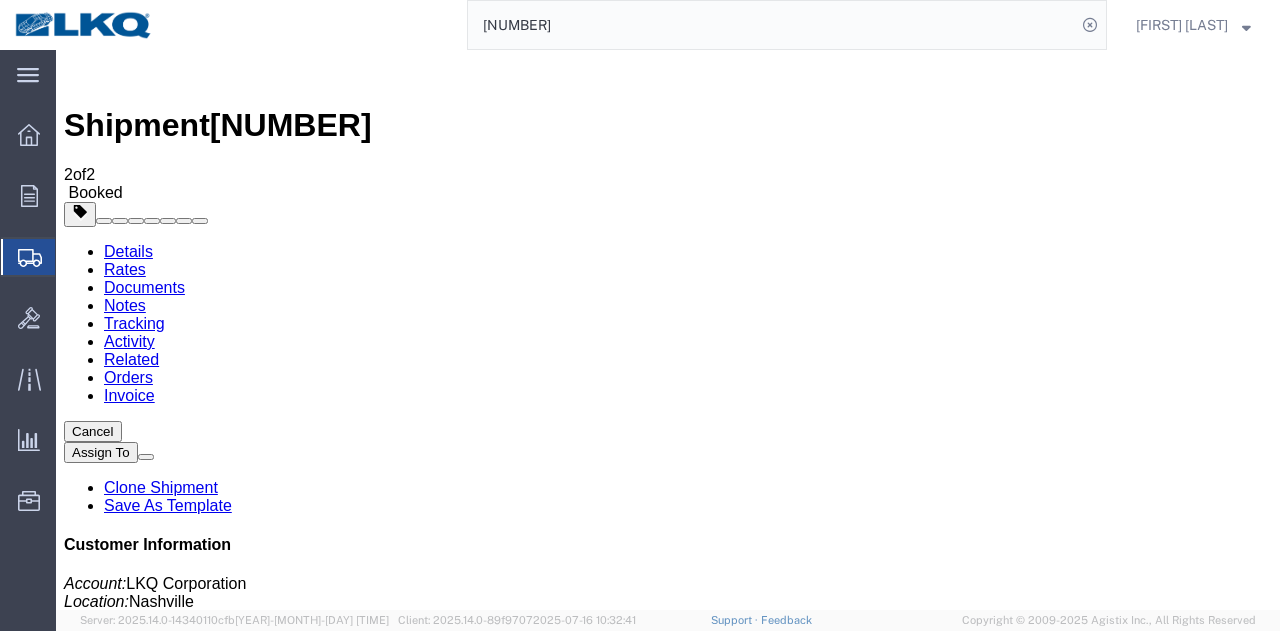click on "Add New Tracking" at bounding box center (229, 1156) 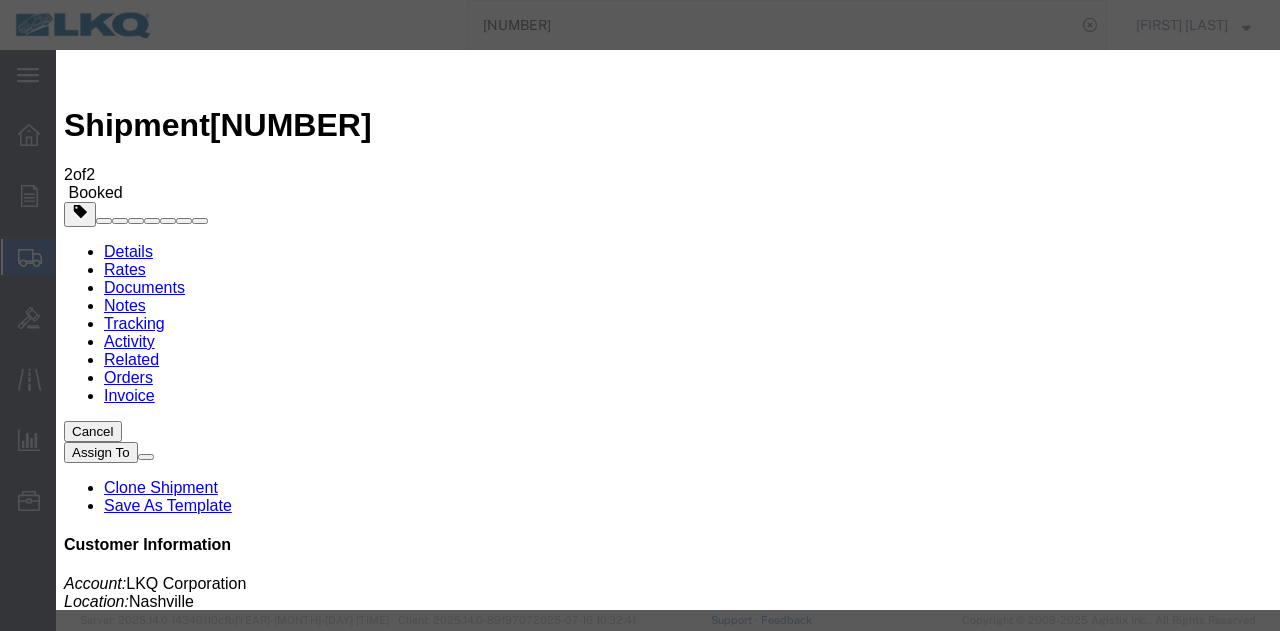 type on "[DATE]" 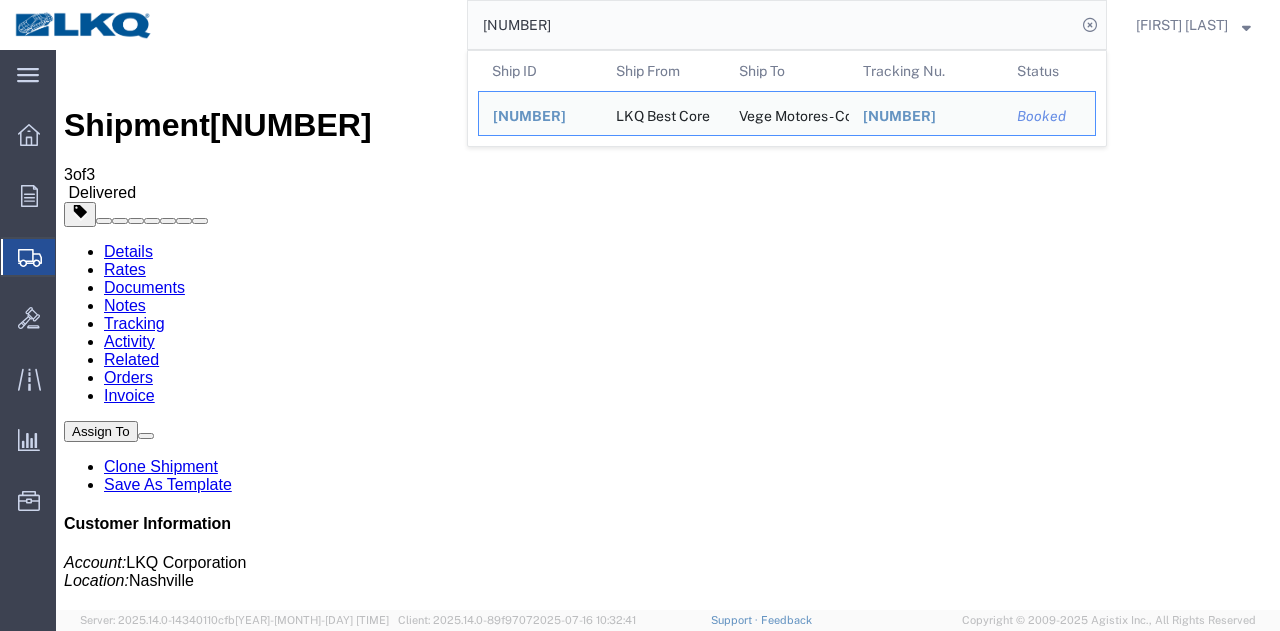drag, startPoint x: 577, startPoint y: 2, endPoint x: 263, endPoint y: 32, distance: 315.42987 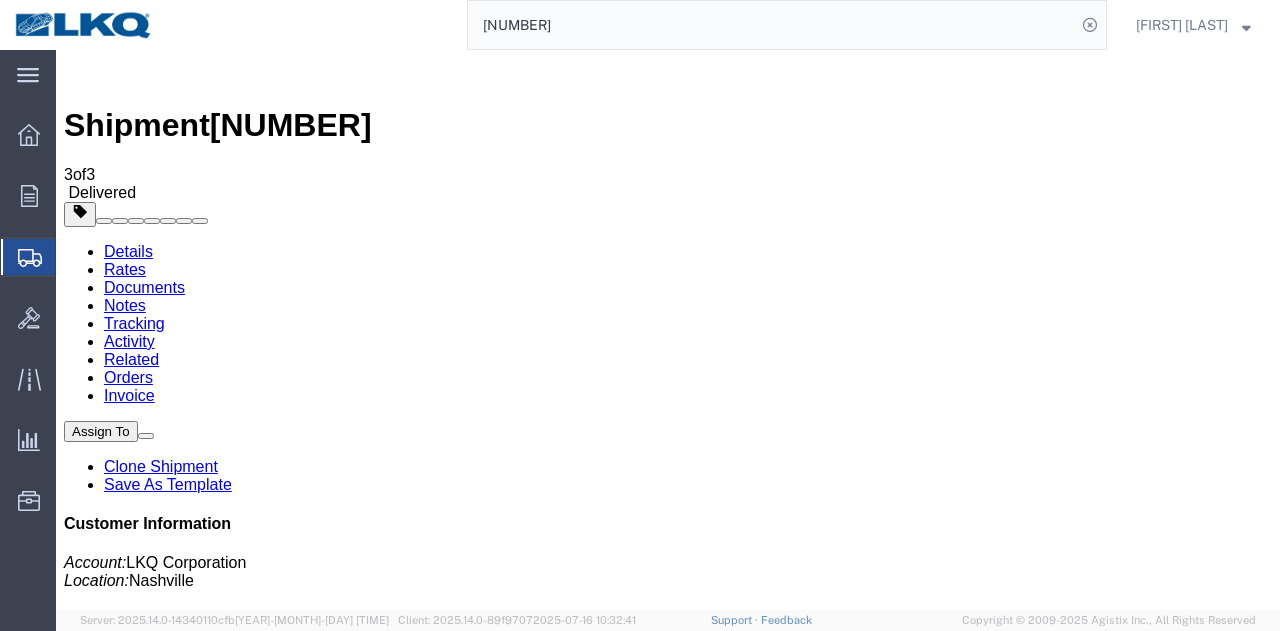 paste on "[NUMBER]" 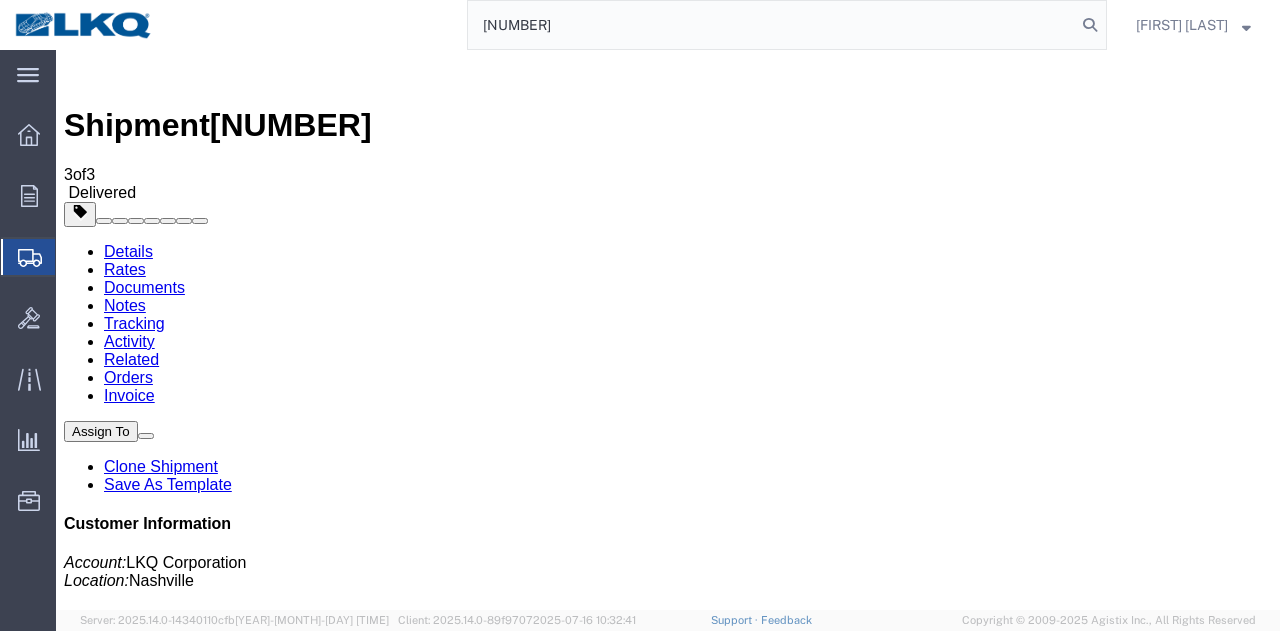 type on "[NUMBER]" 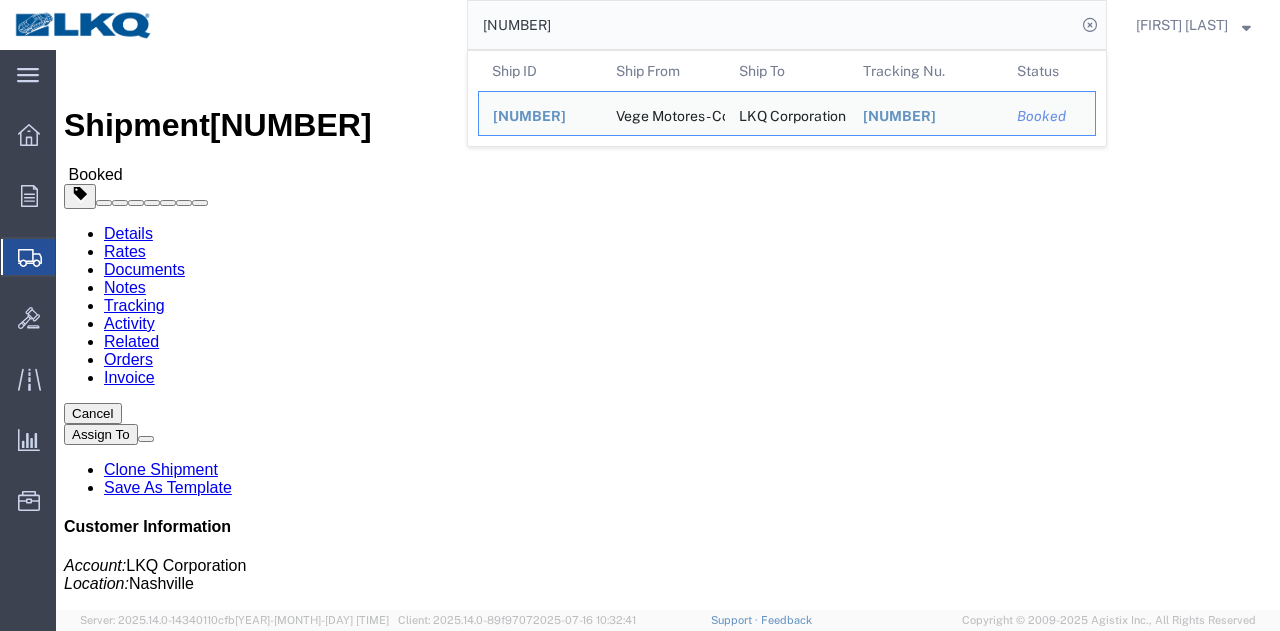 click on "Rates" 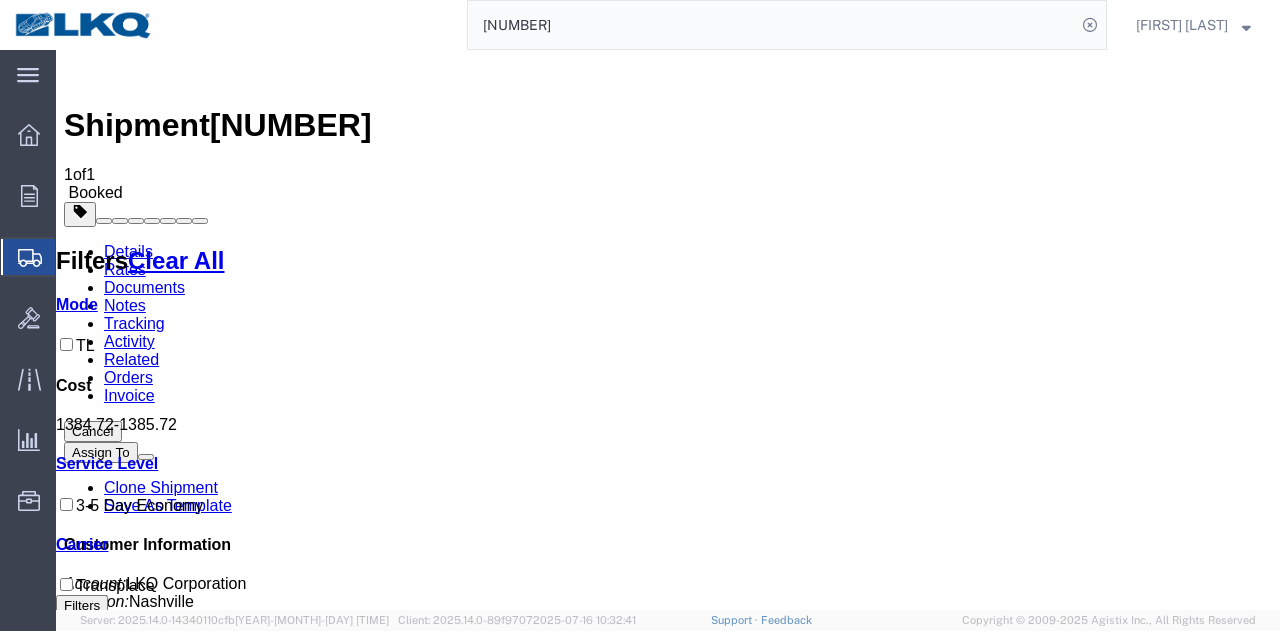 click on "Tracking" at bounding box center [134, 323] 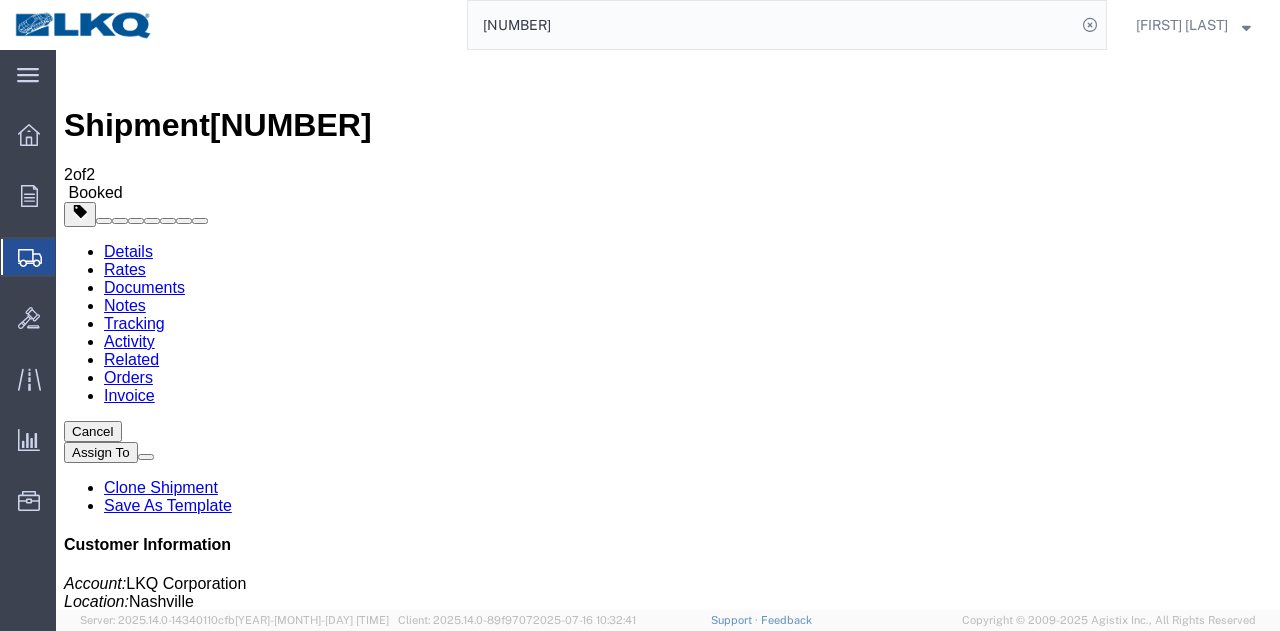 click on "Add New Tracking" at bounding box center (229, 1156) 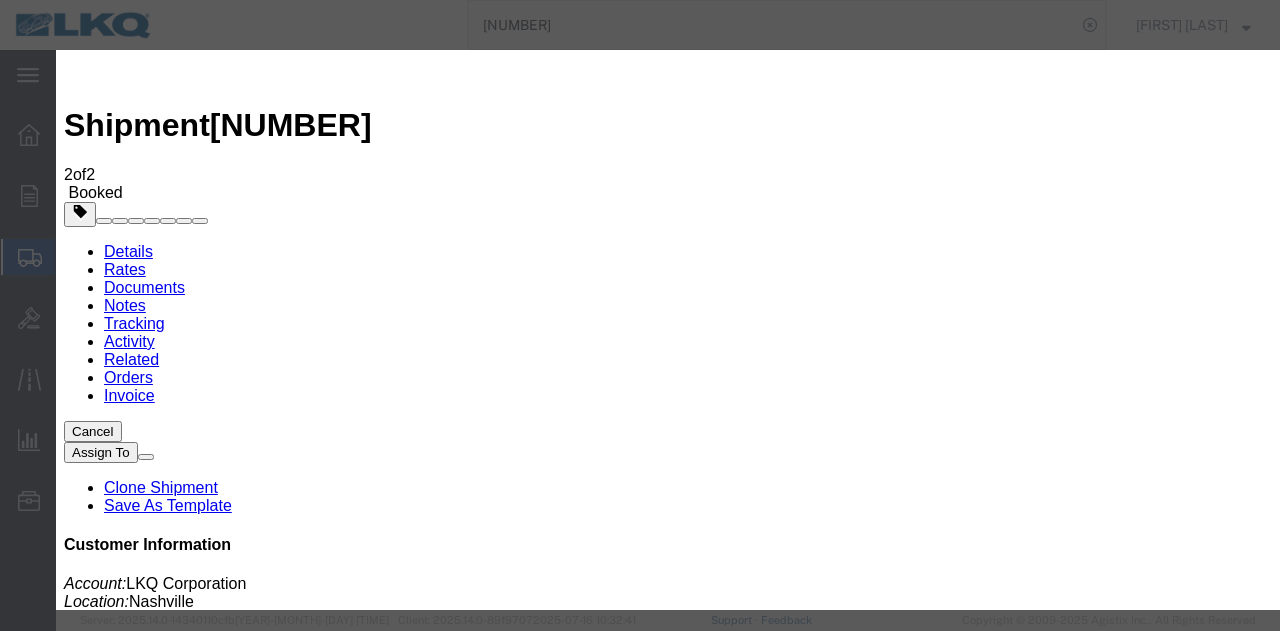 type on "[DATE]" 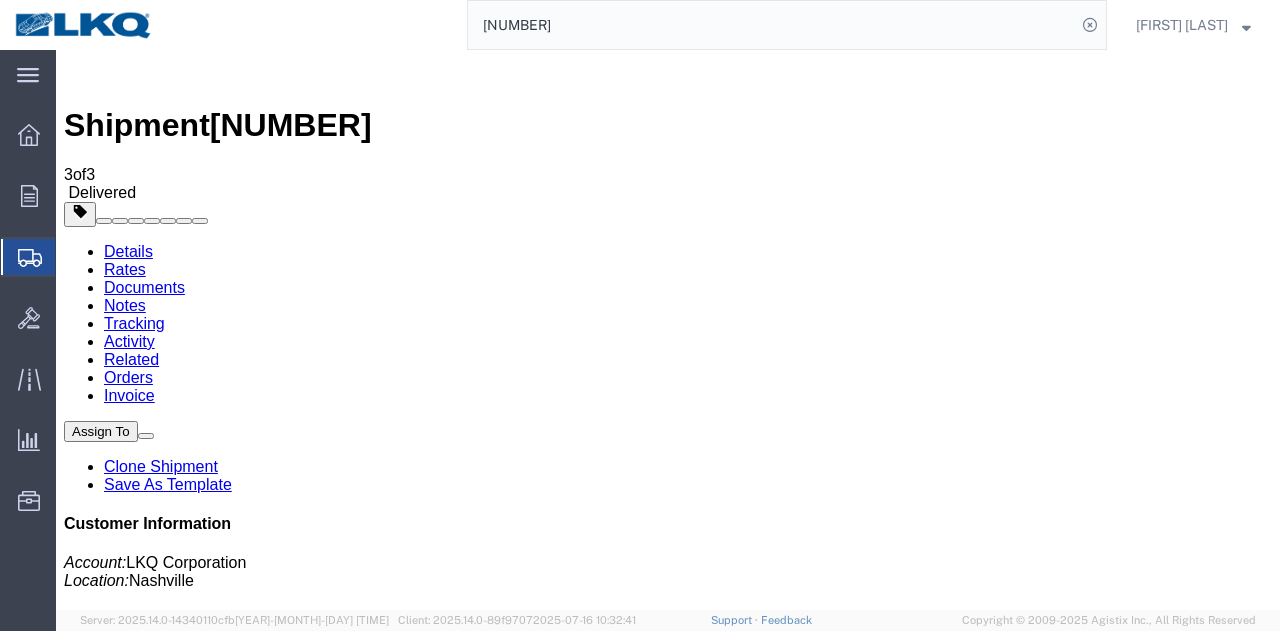 drag, startPoint x: 606, startPoint y: 29, endPoint x: 347, endPoint y: 28, distance: 259.00192 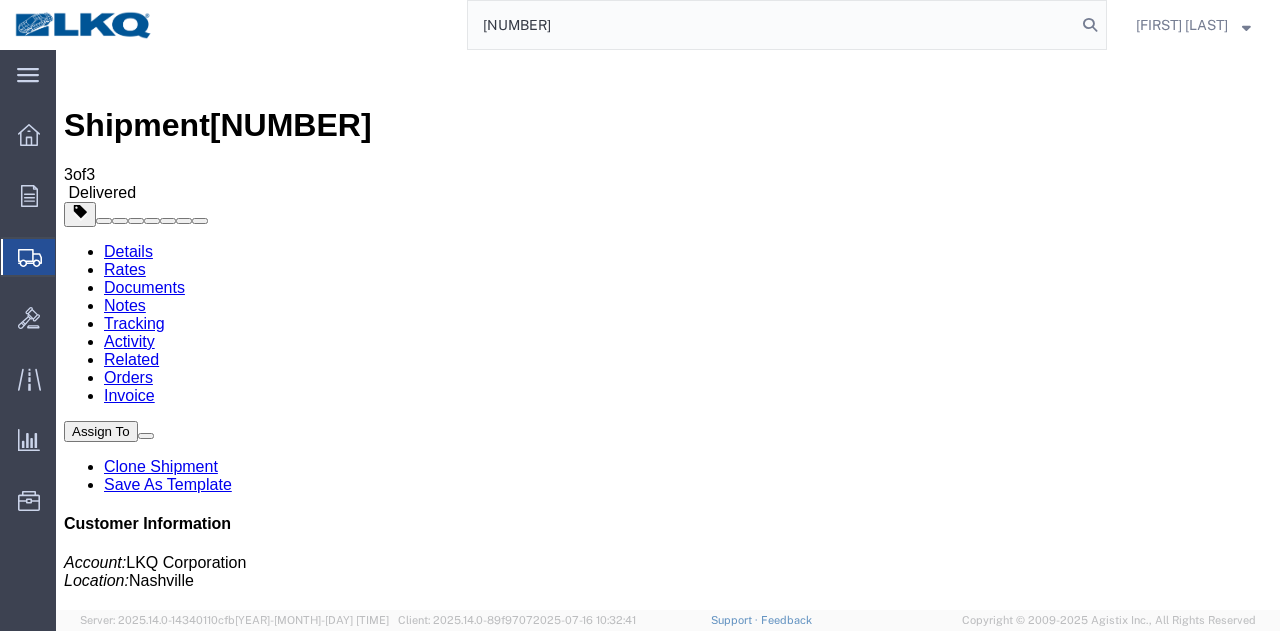 type on "[NUMBER]" 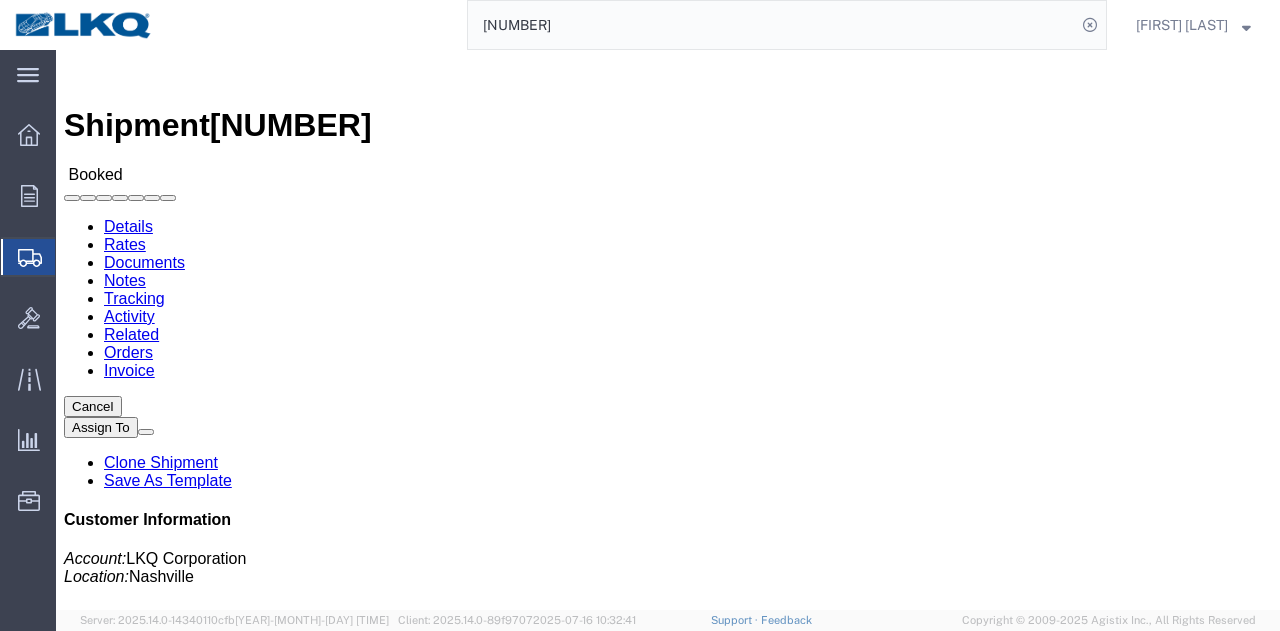 click on "Rates" 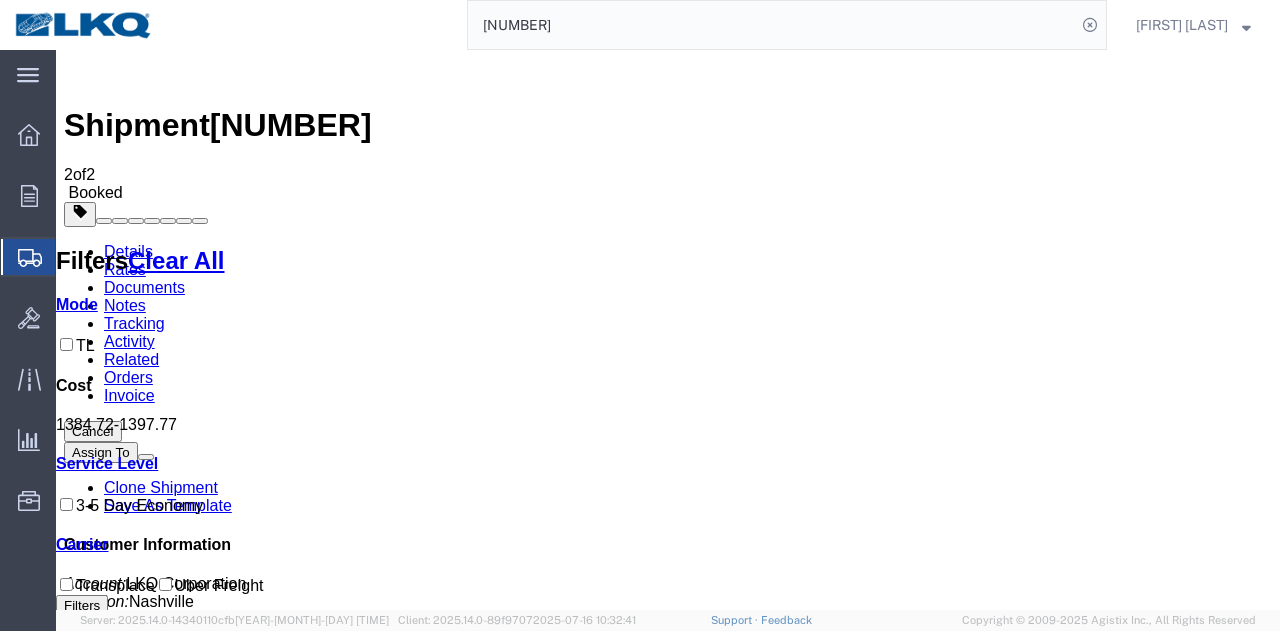 click on "Tracking" at bounding box center (134, 323) 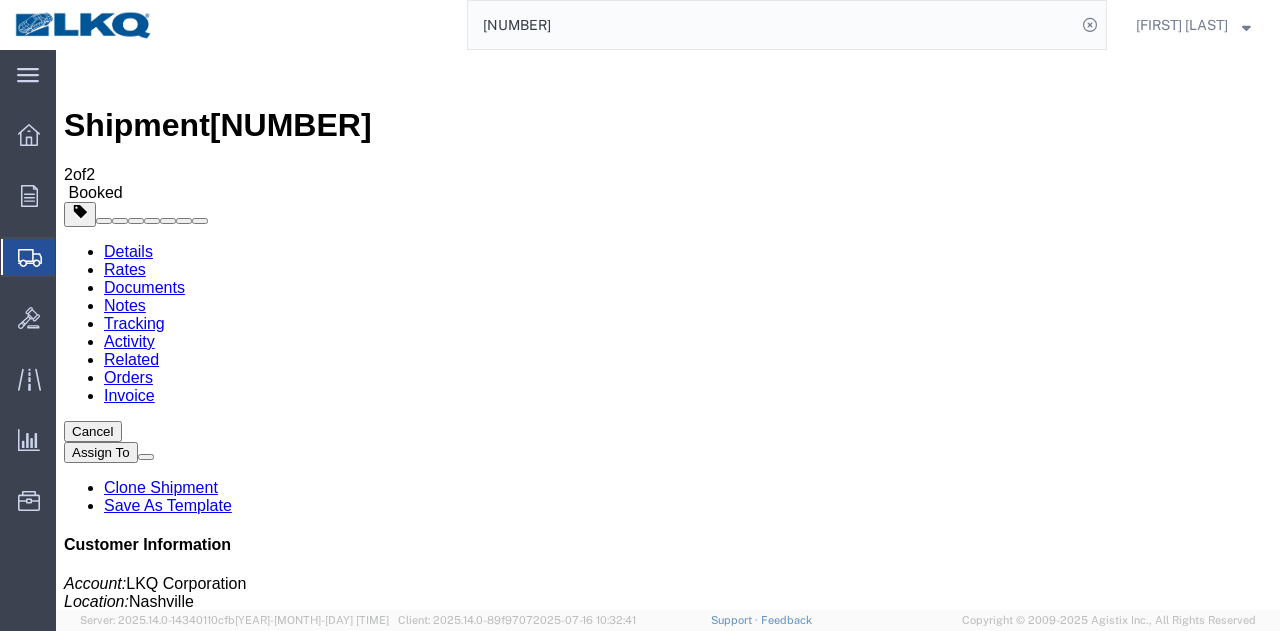 click on "Add New Tracking" at bounding box center [229, 1156] 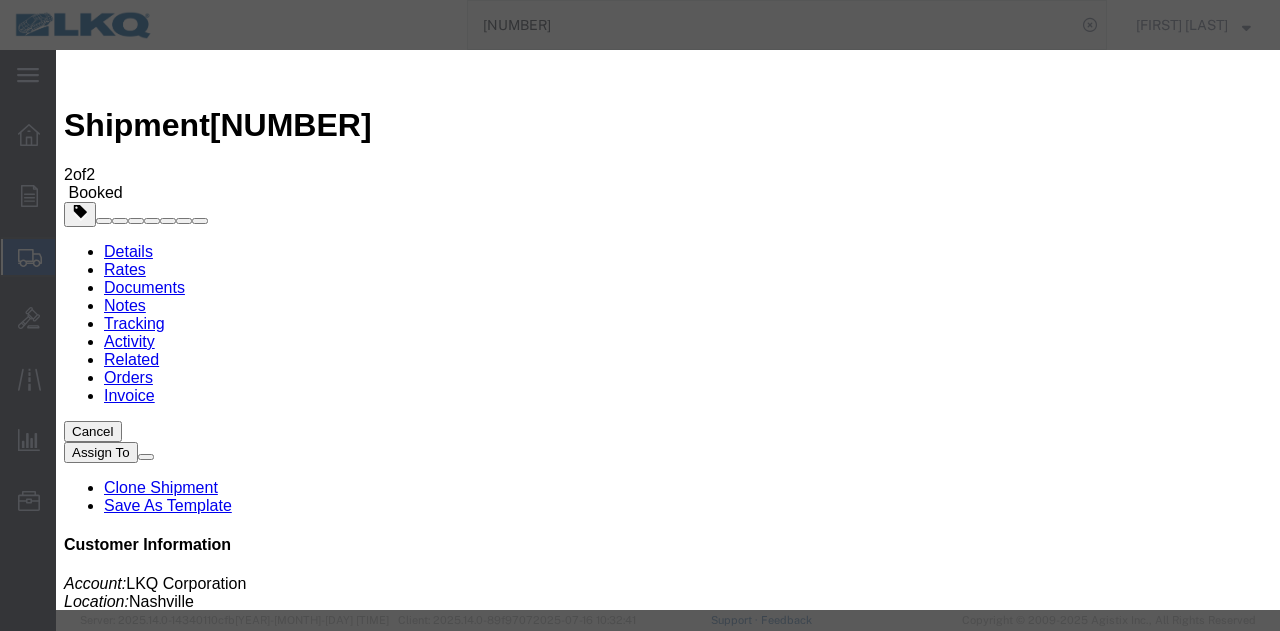 type on "[DATE]" 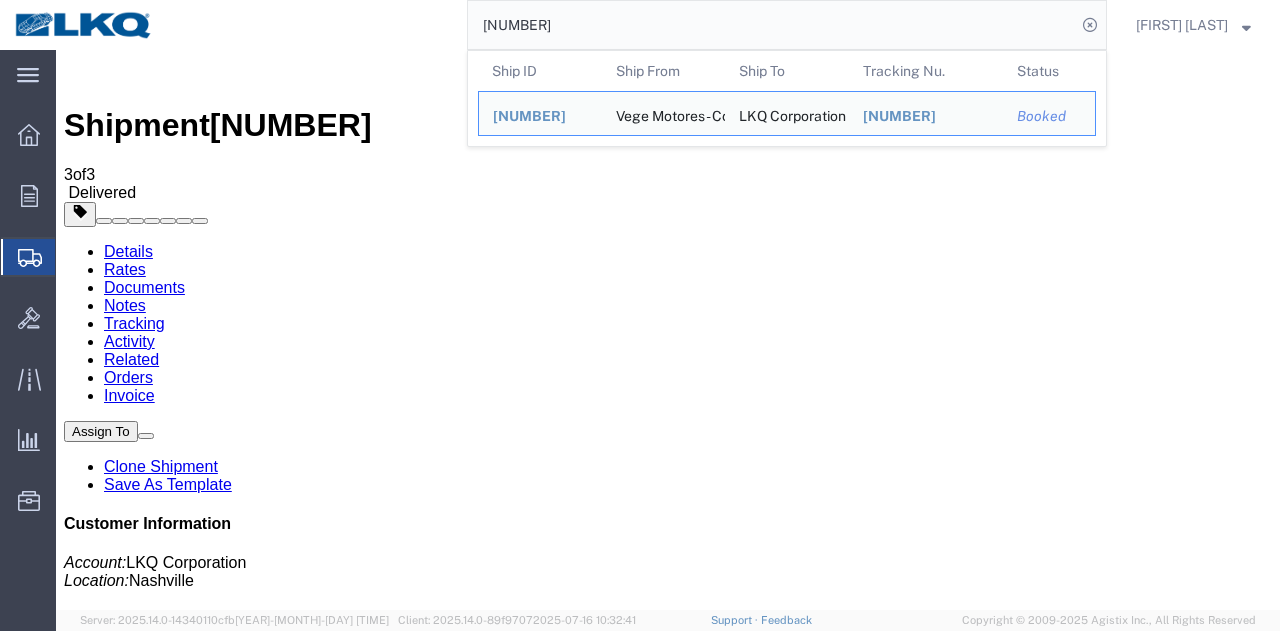 drag, startPoint x: 636, startPoint y: 39, endPoint x: 288, endPoint y: 25, distance: 348.2815 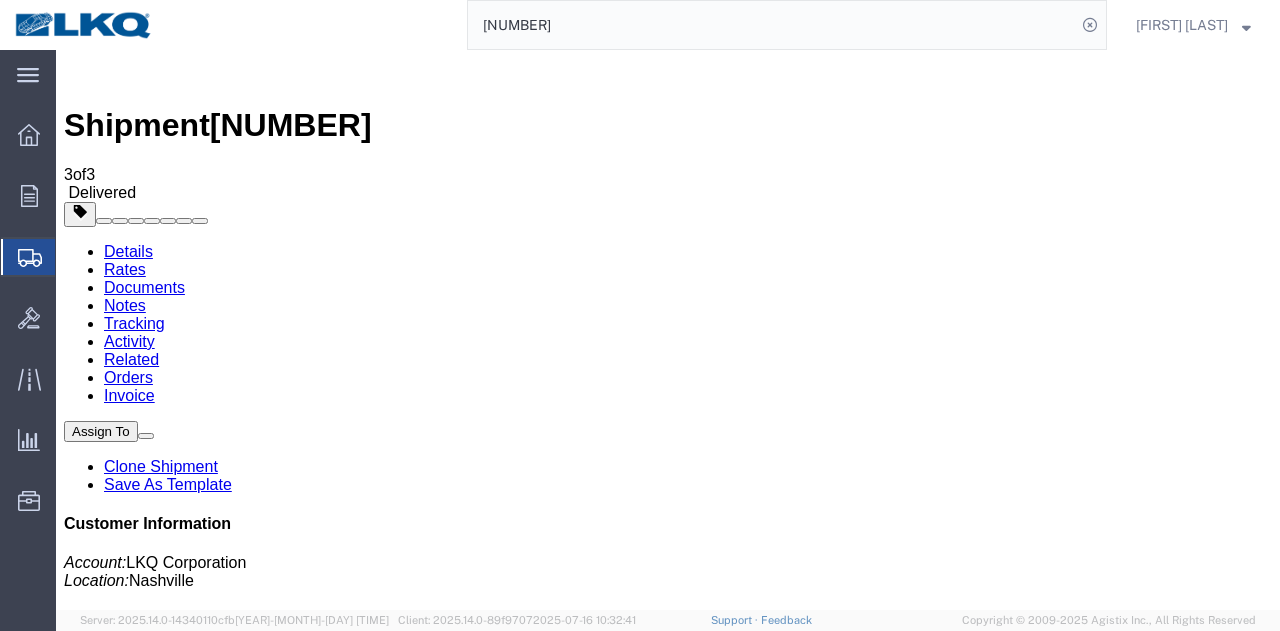paste on "[NUMBER]" 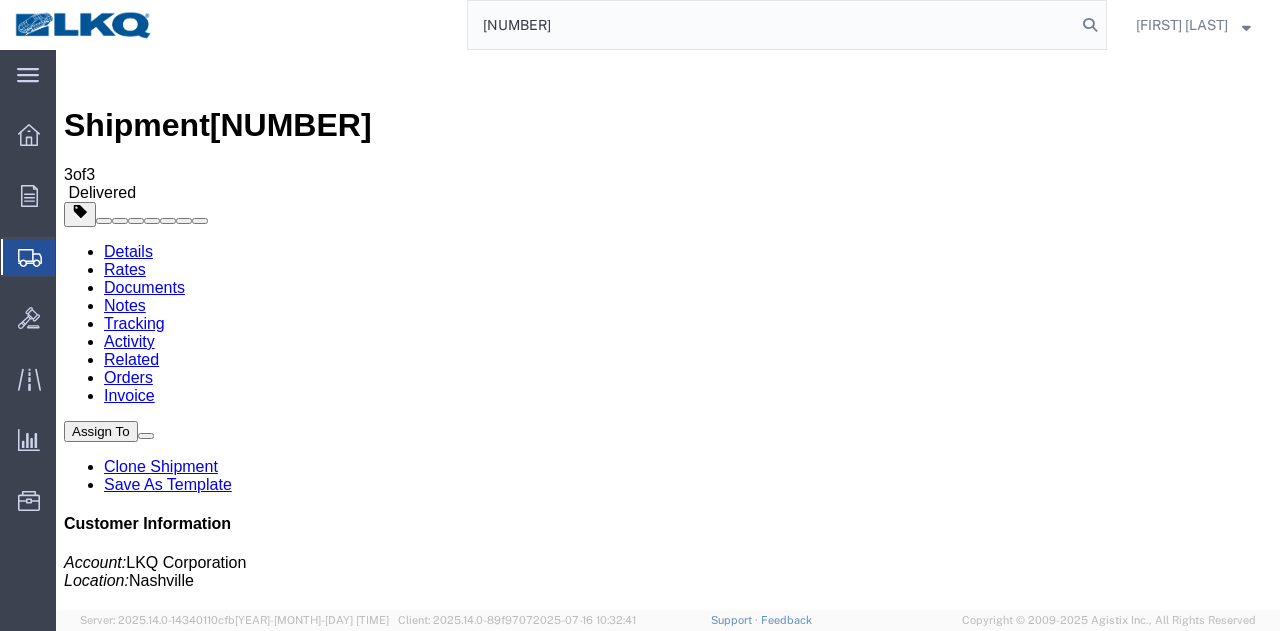 type on "[NUMBER]" 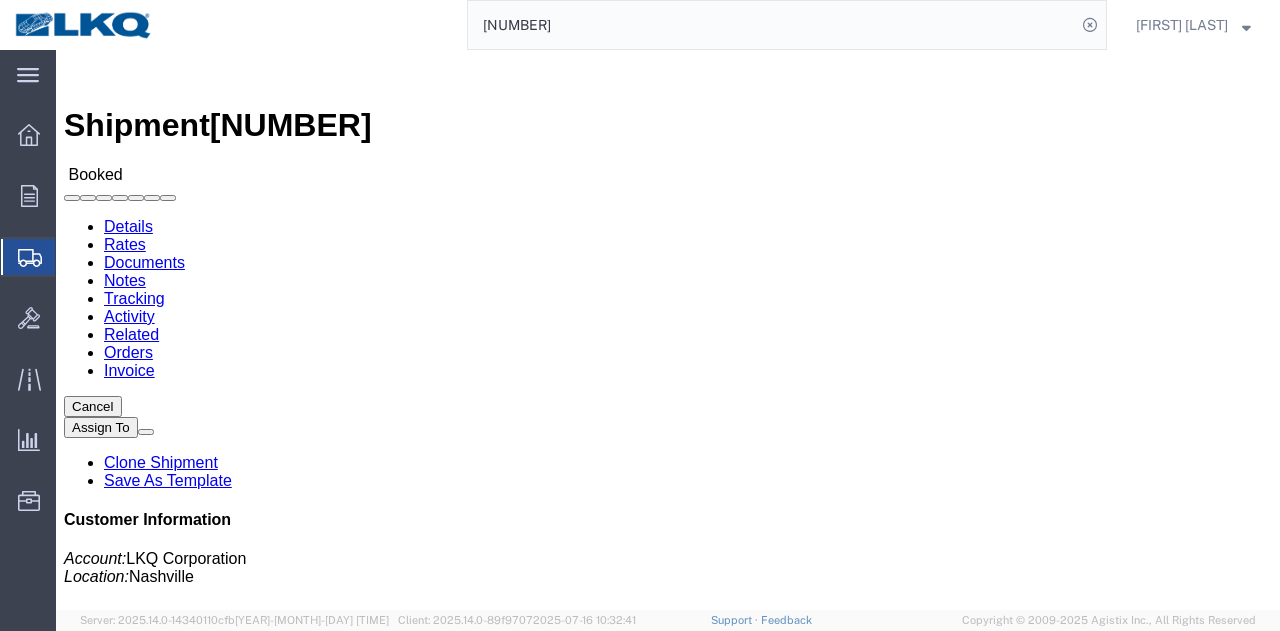 click on "Rates" 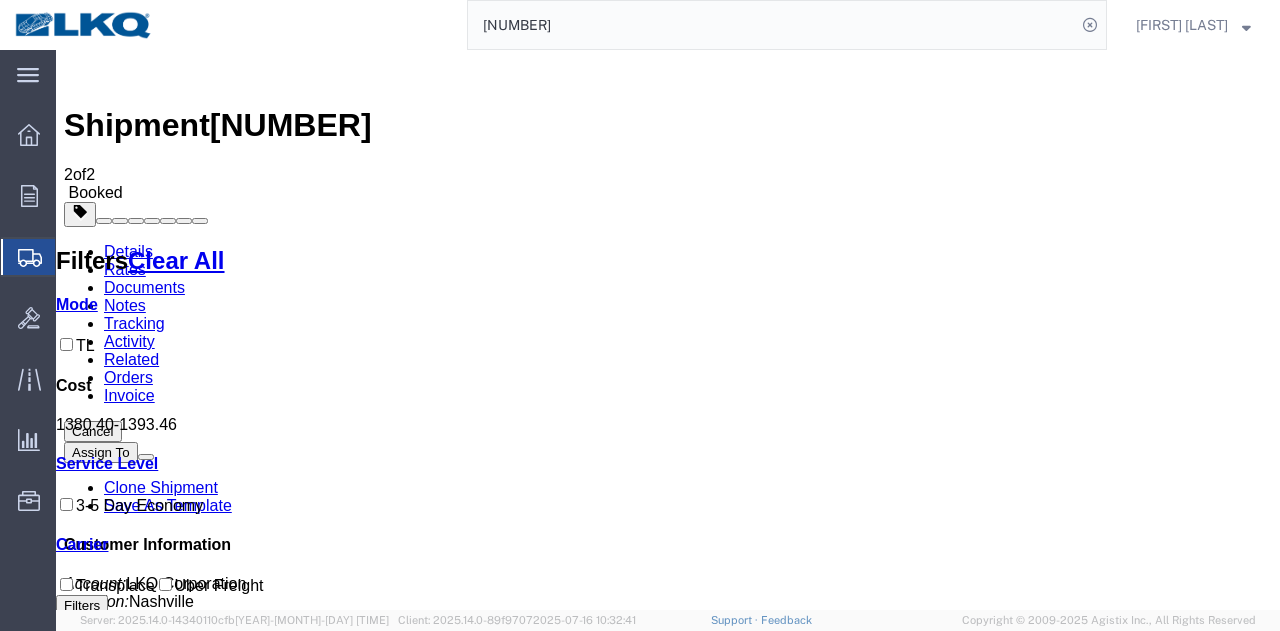 click on "Tracking" at bounding box center (134, 323) 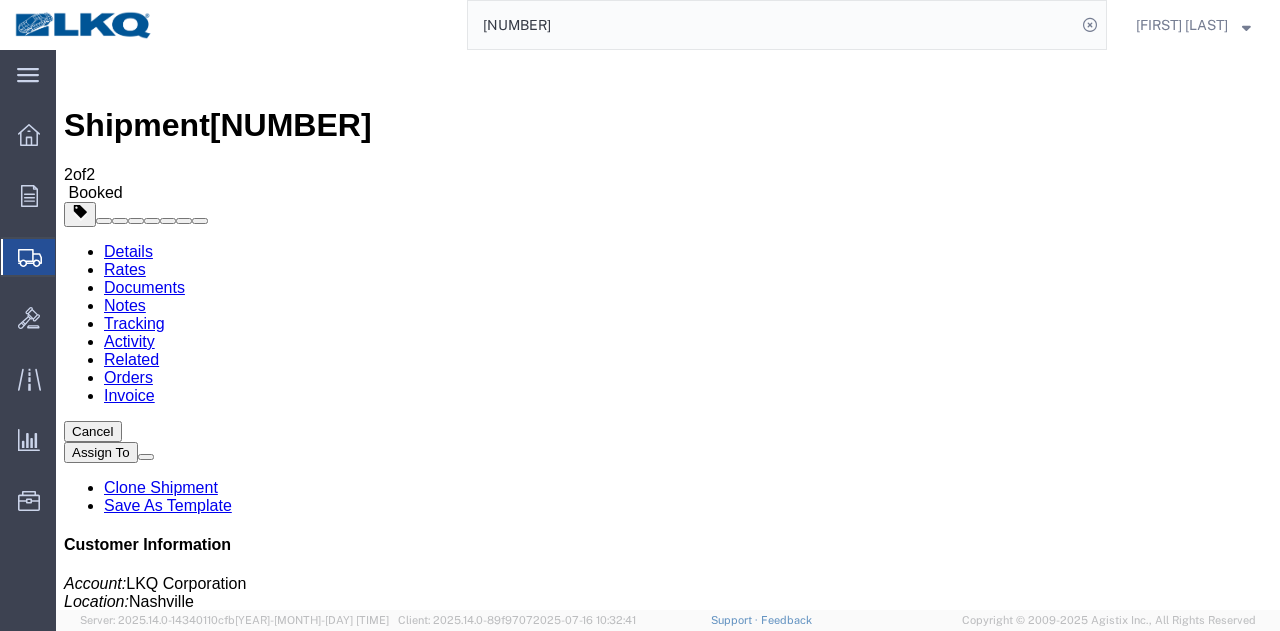 click on "Add New Tracking" at bounding box center (229, 1156) 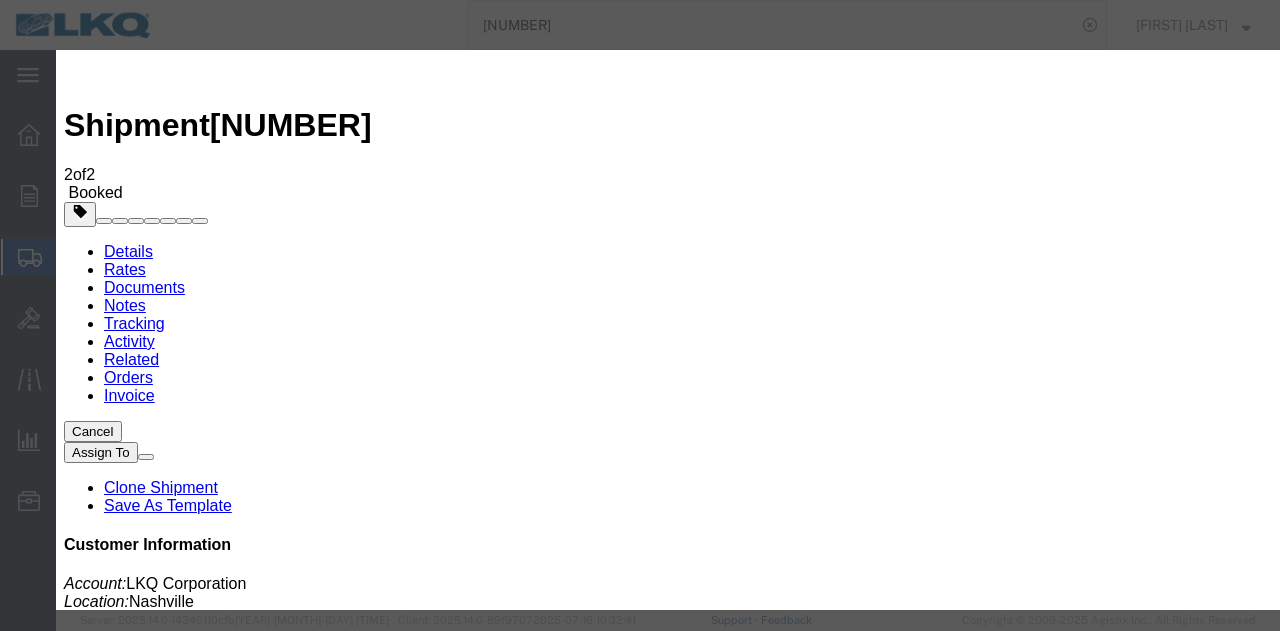 type on "[DATE]" 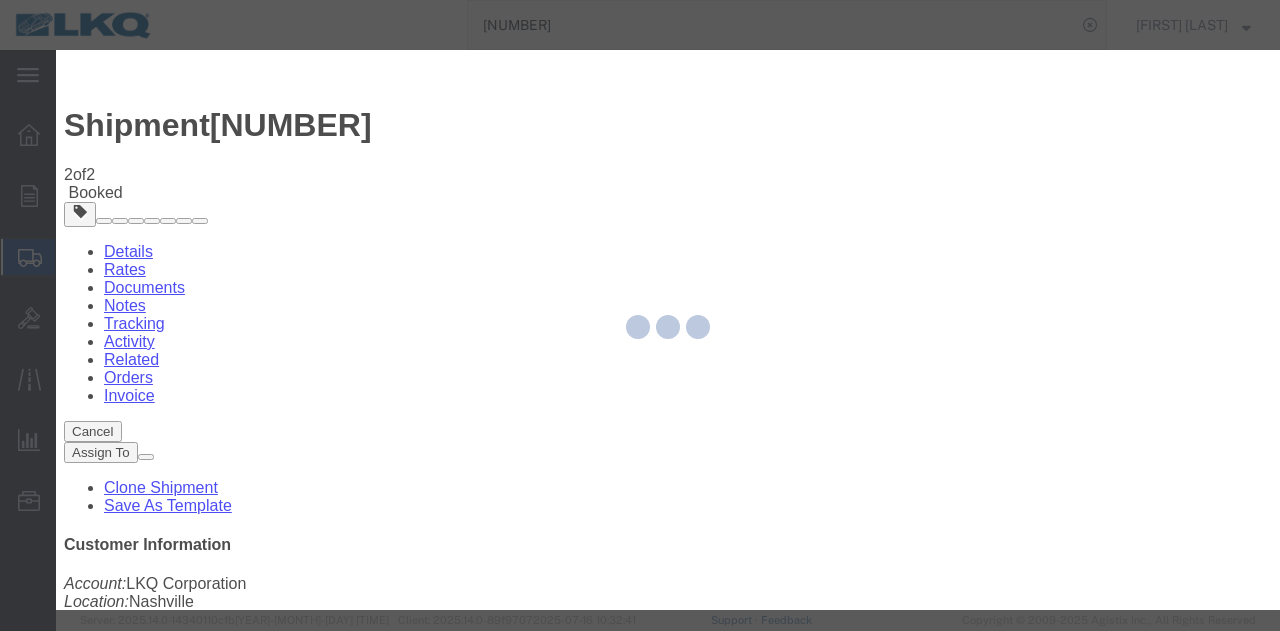 type 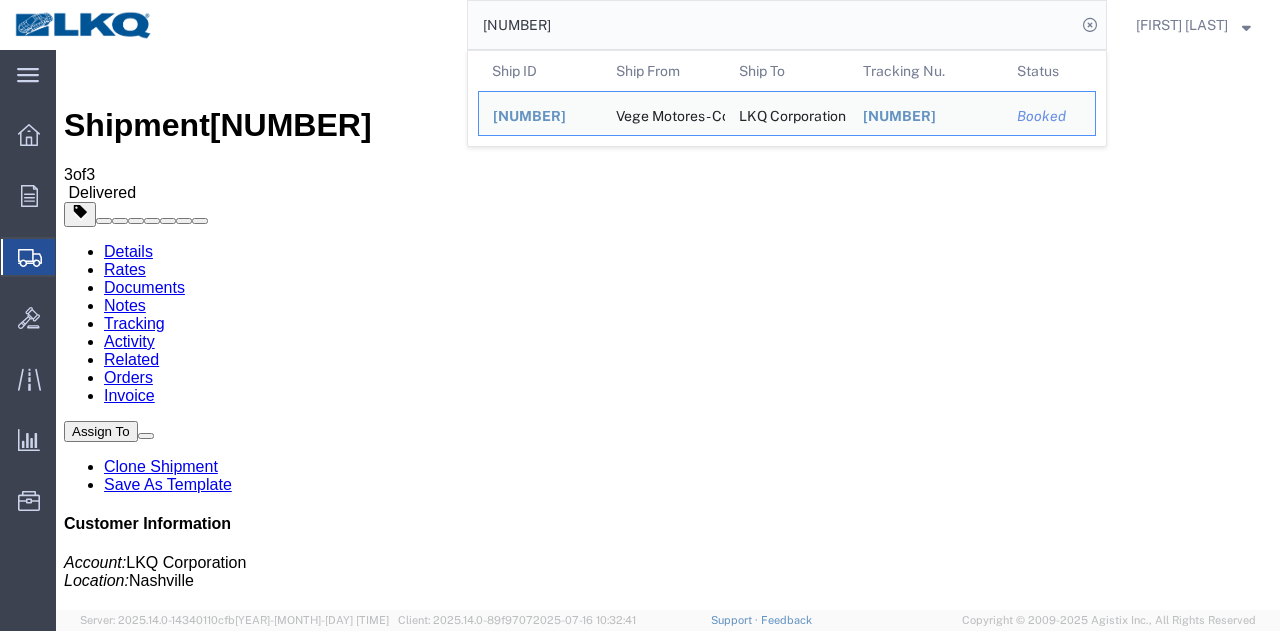 drag, startPoint x: 578, startPoint y: 25, endPoint x: 212, endPoint y: 25, distance: 366 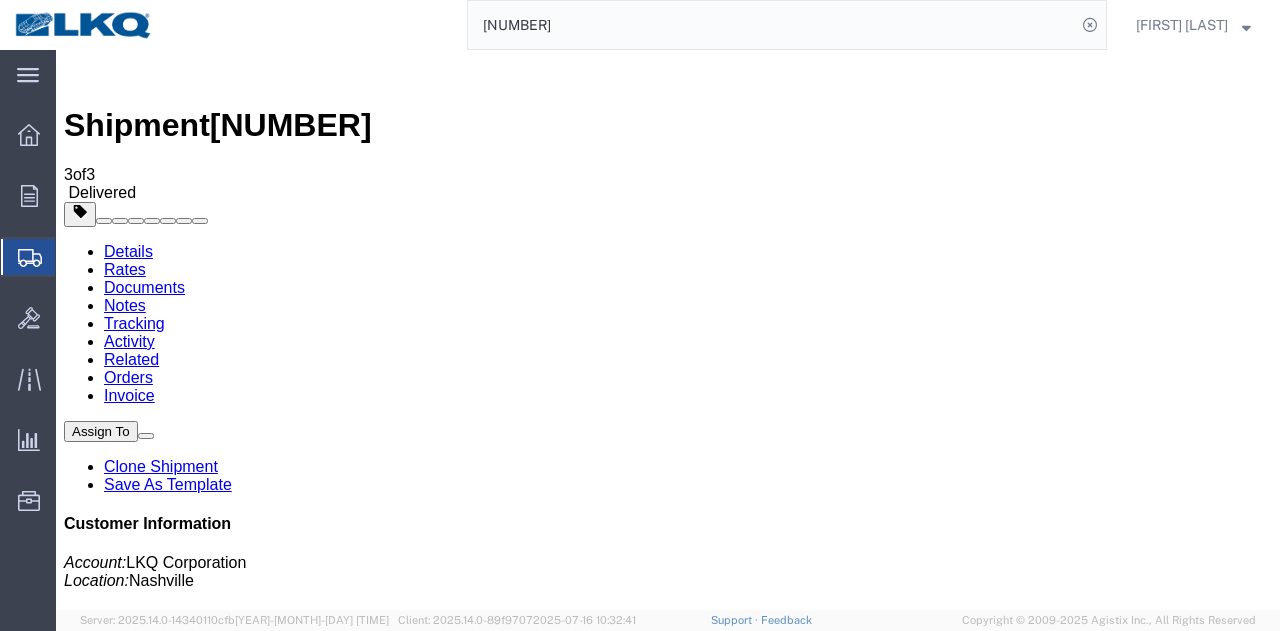 paste on "[NUMBER]" 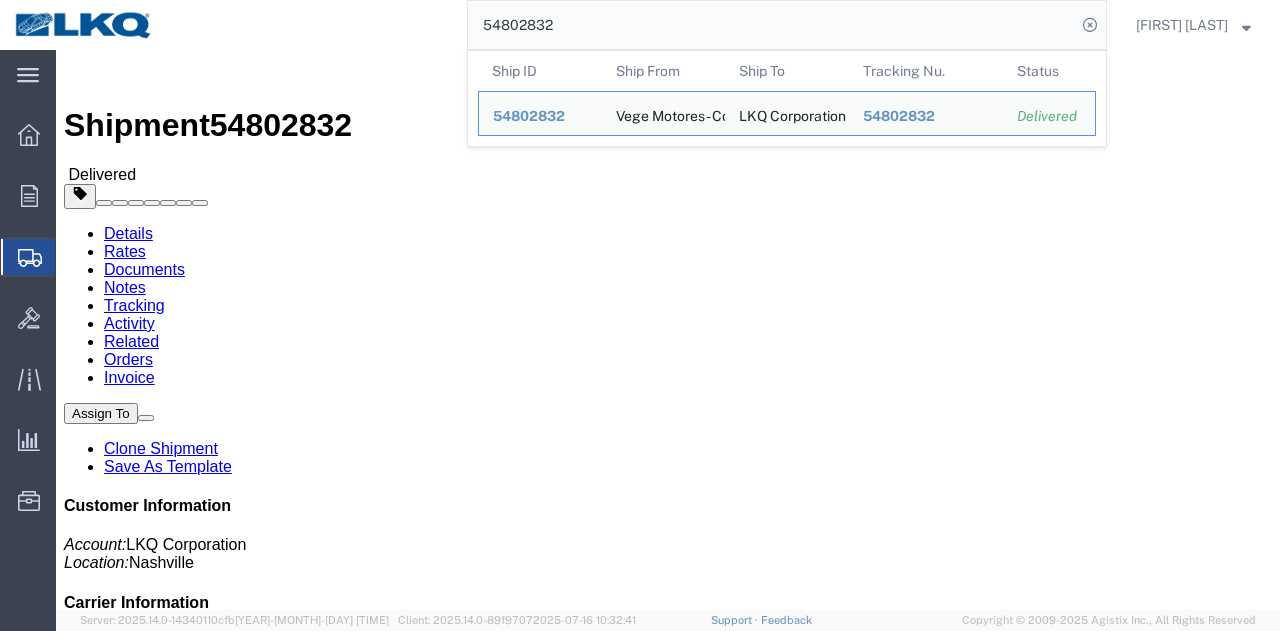 click on "Rates" 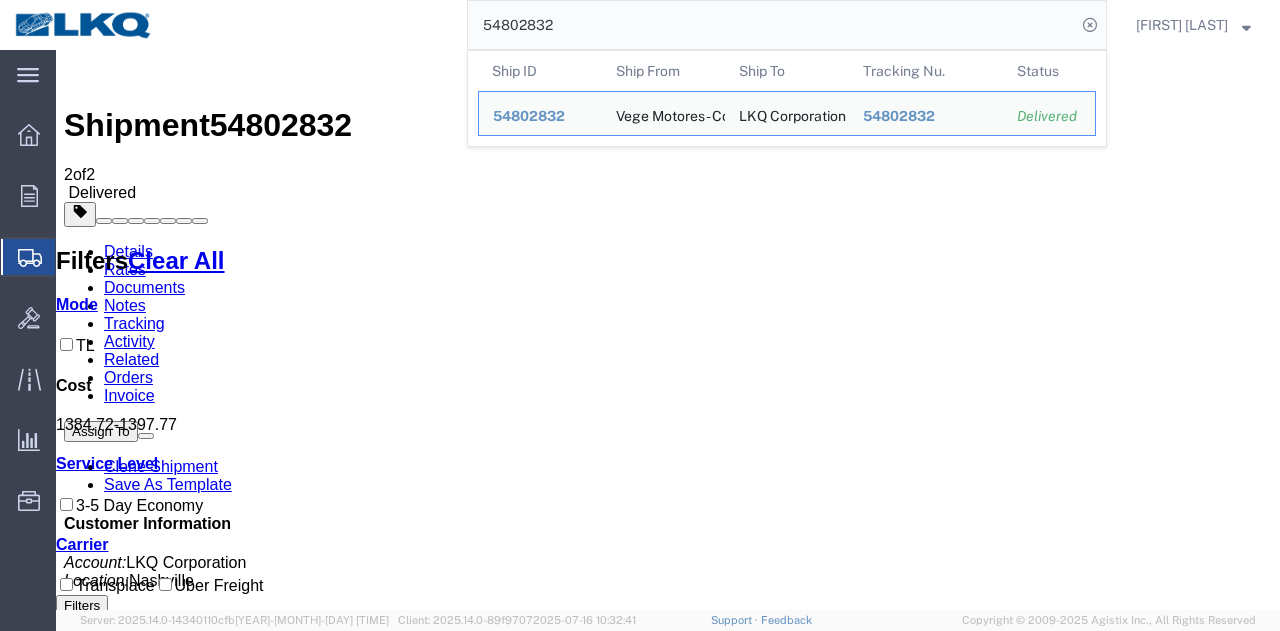 drag, startPoint x: 655, startPoint y: 24, endPoint x: 57, endPoint y: 24, distance: 598 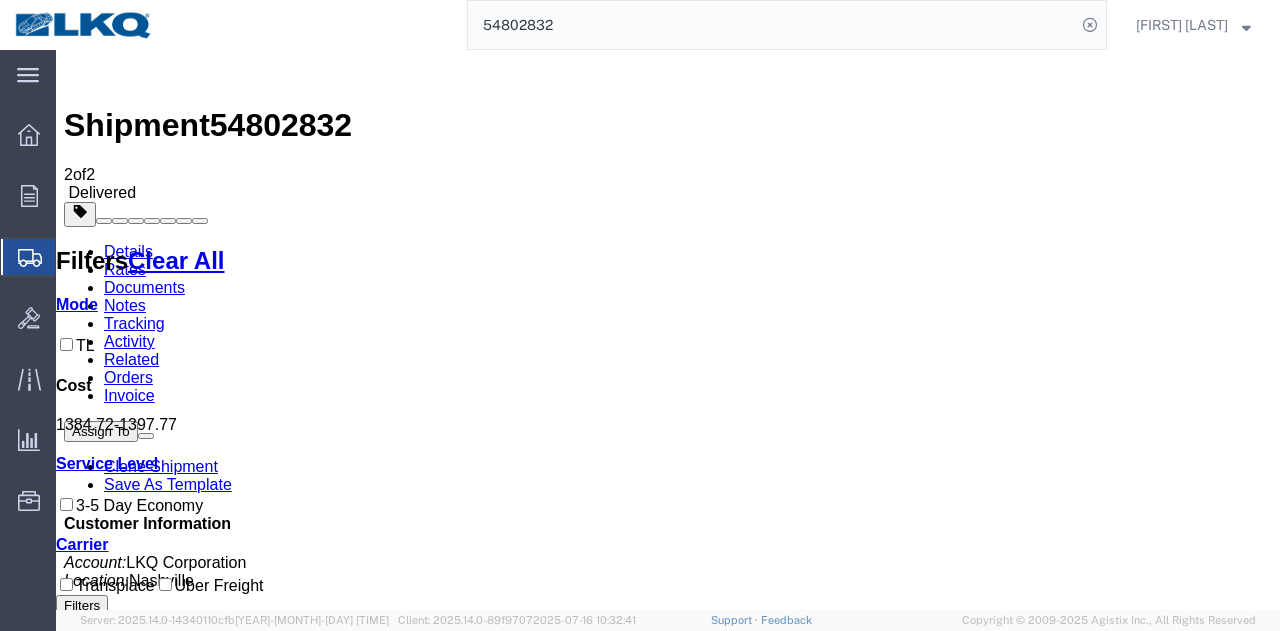 paste on "62497" 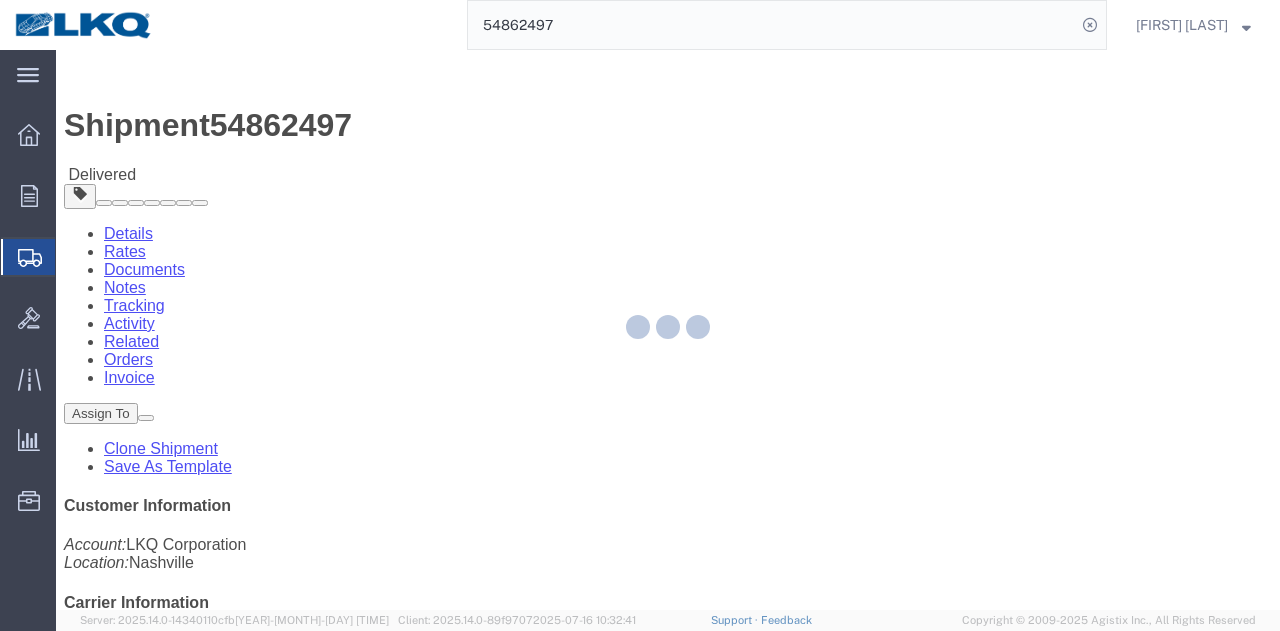 click 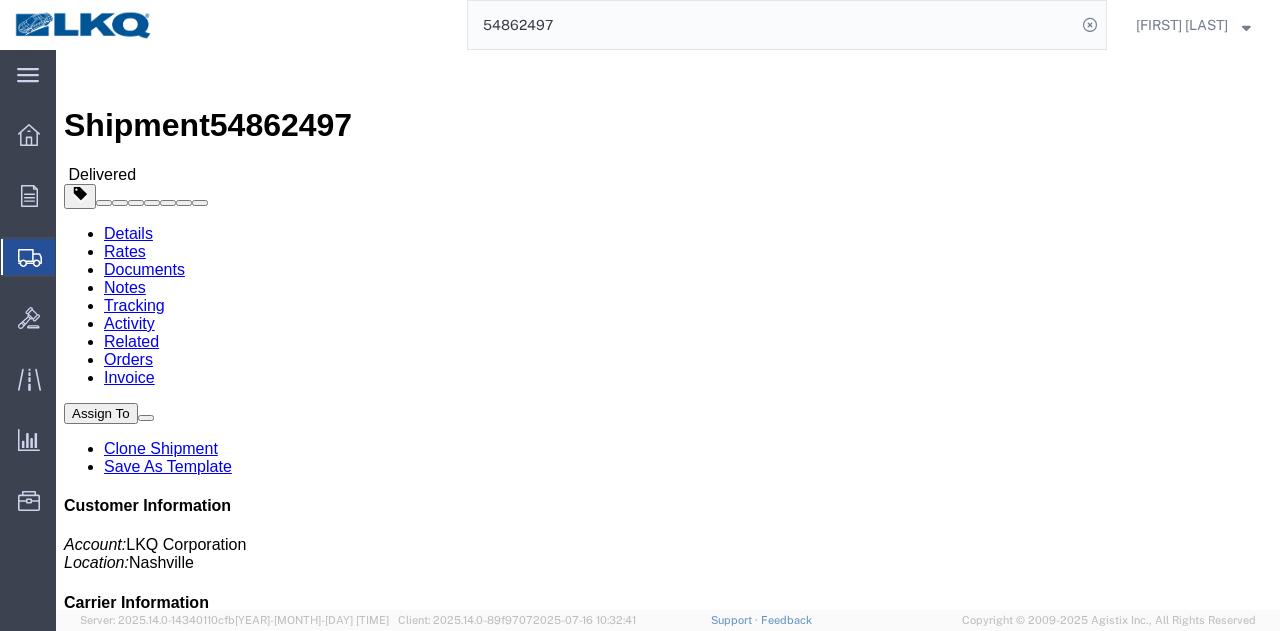 click on "Rates" 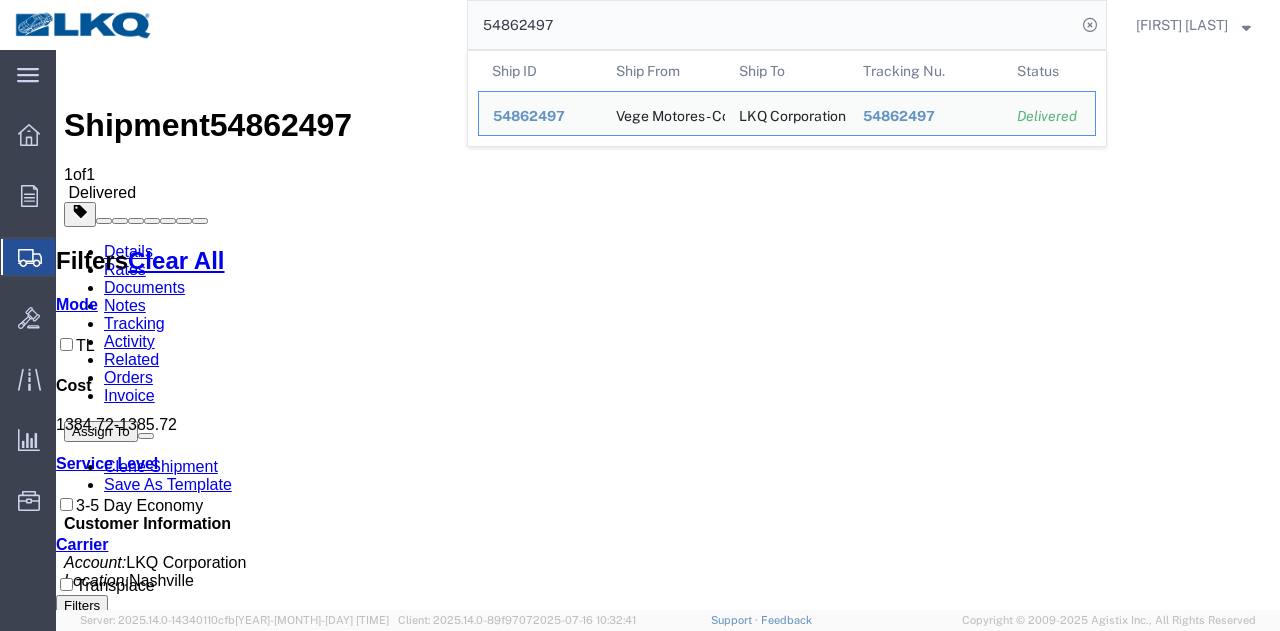 drag, startPoint x: 626, startPoint y: 33, endPoint x: 182, endPoint y: 26, distance: 444.05518 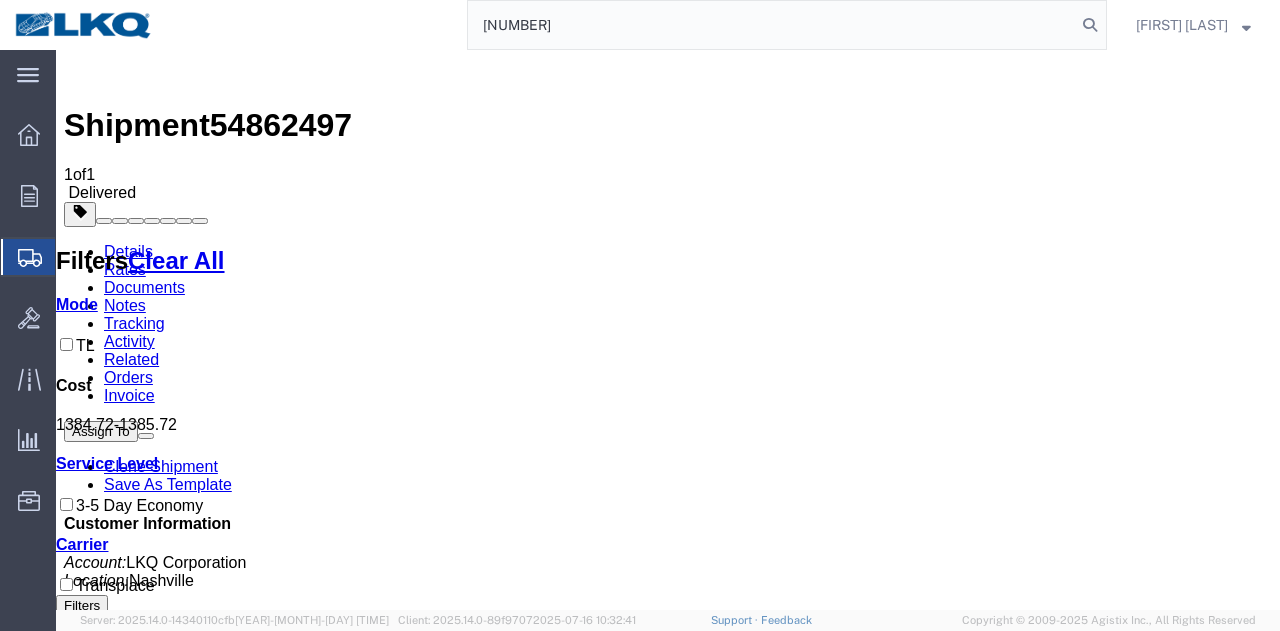 type on "[NUMBER]" 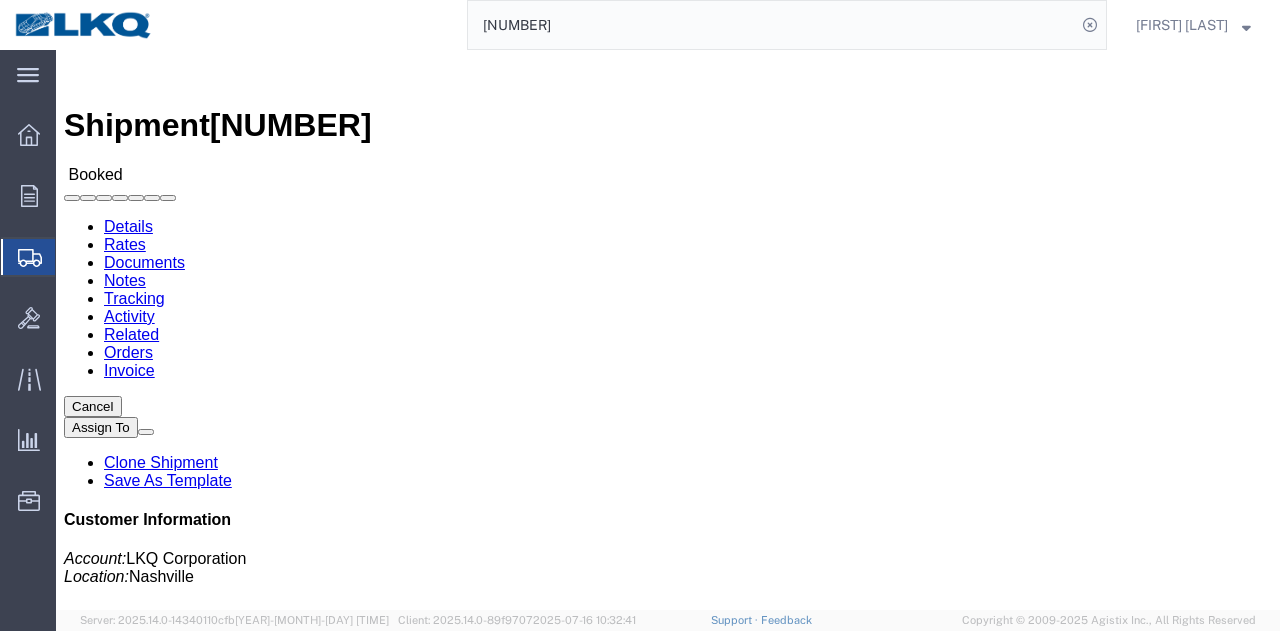 click 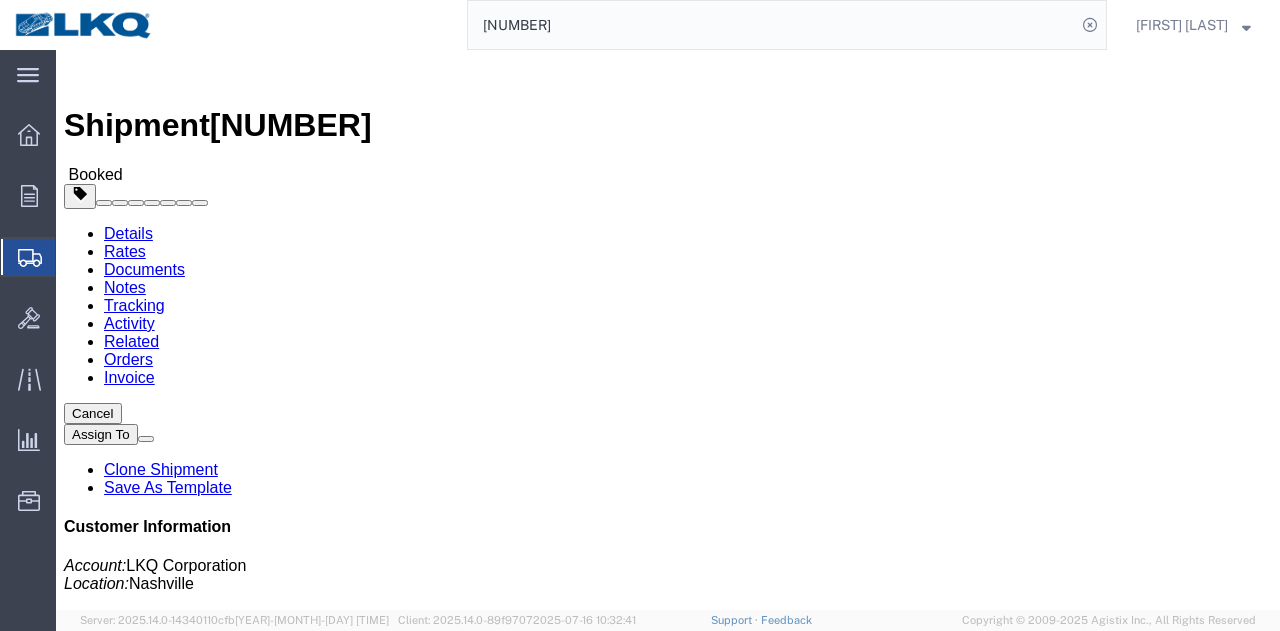 click on "Rates" 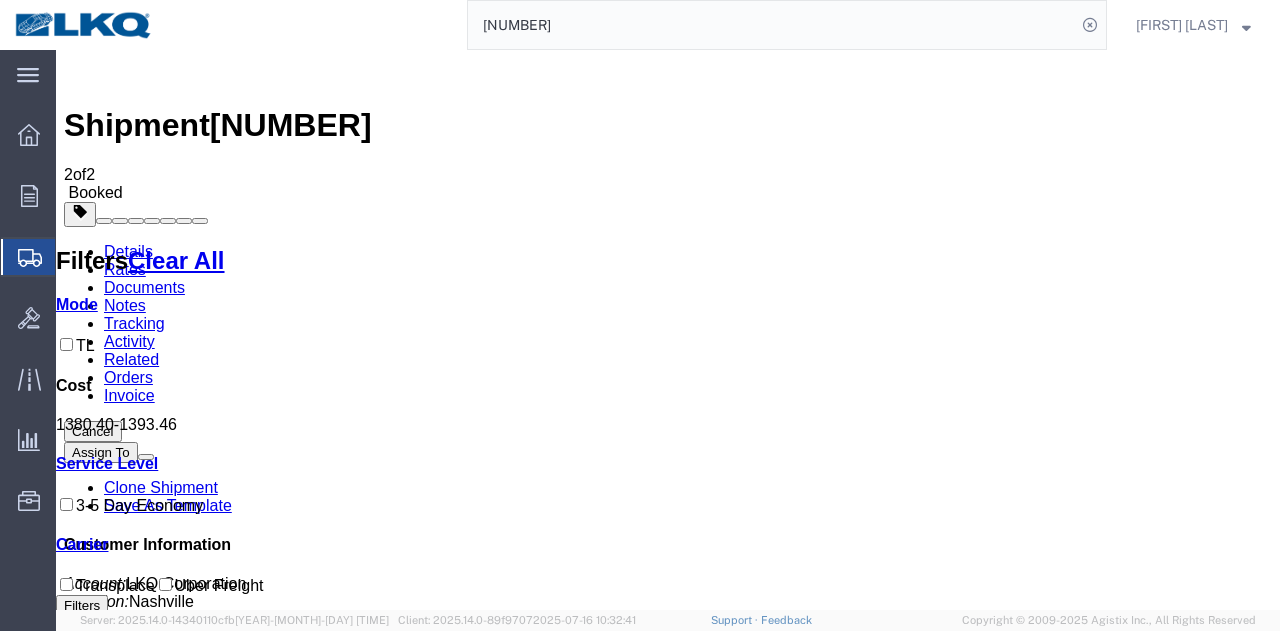 click on "Tracking" at bounding box center (134, 323) 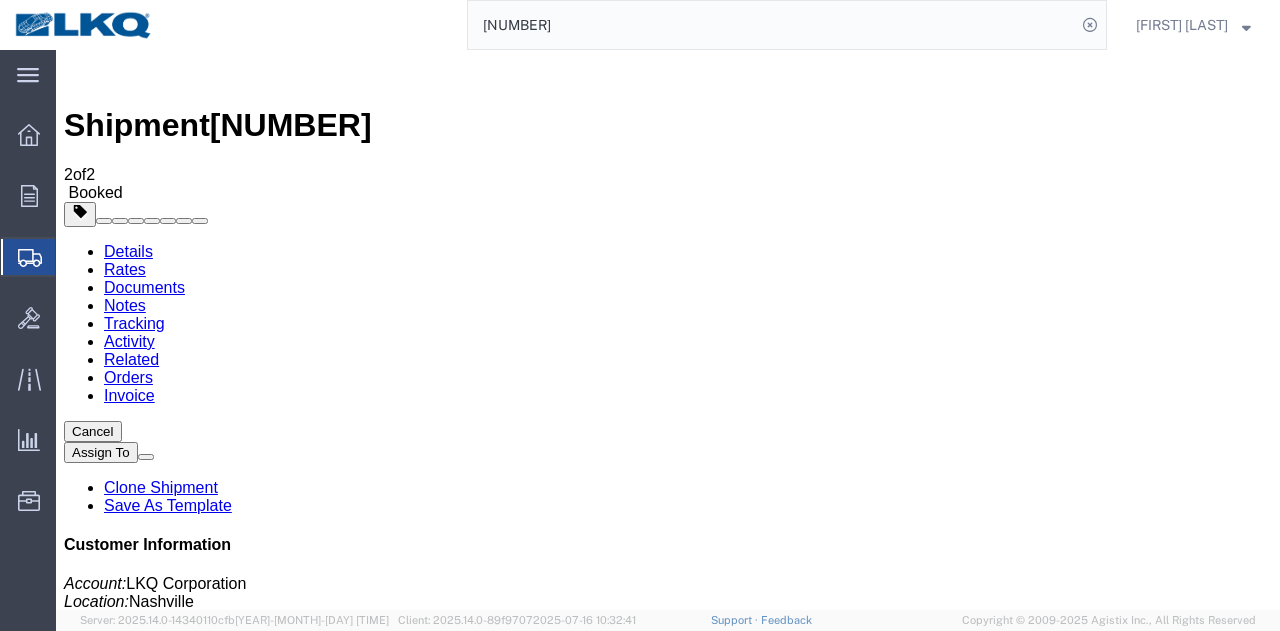 click on "Add New Tracking" at bounding box center (229, 1156) 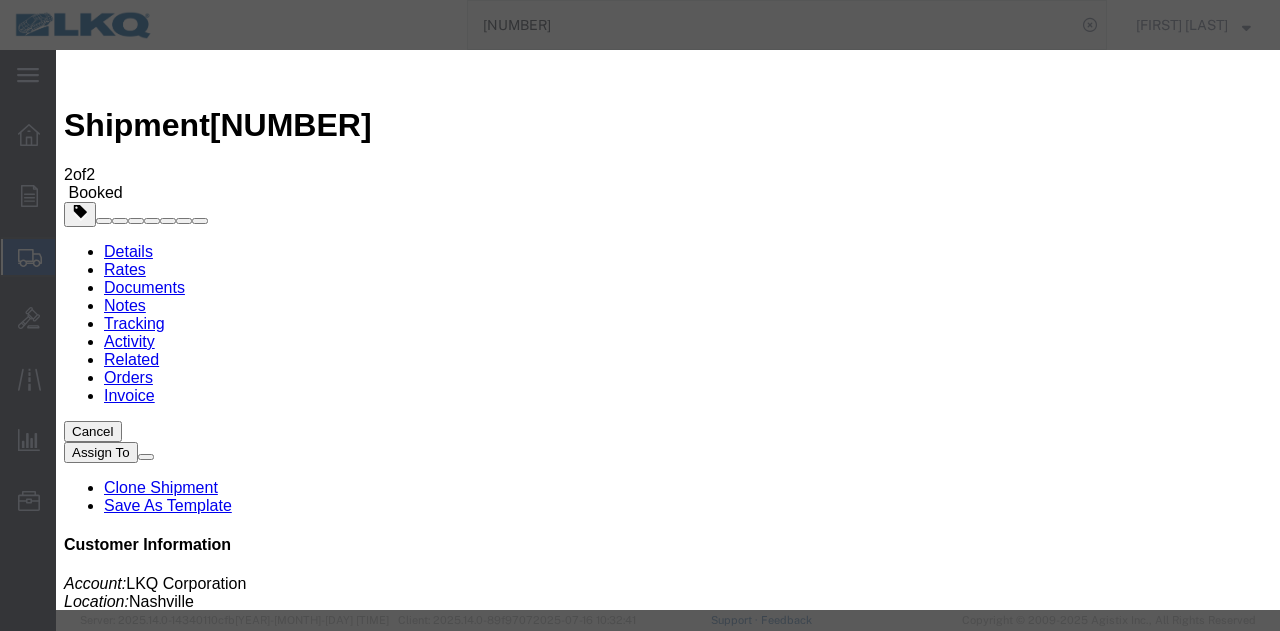 type on "[DATE]" 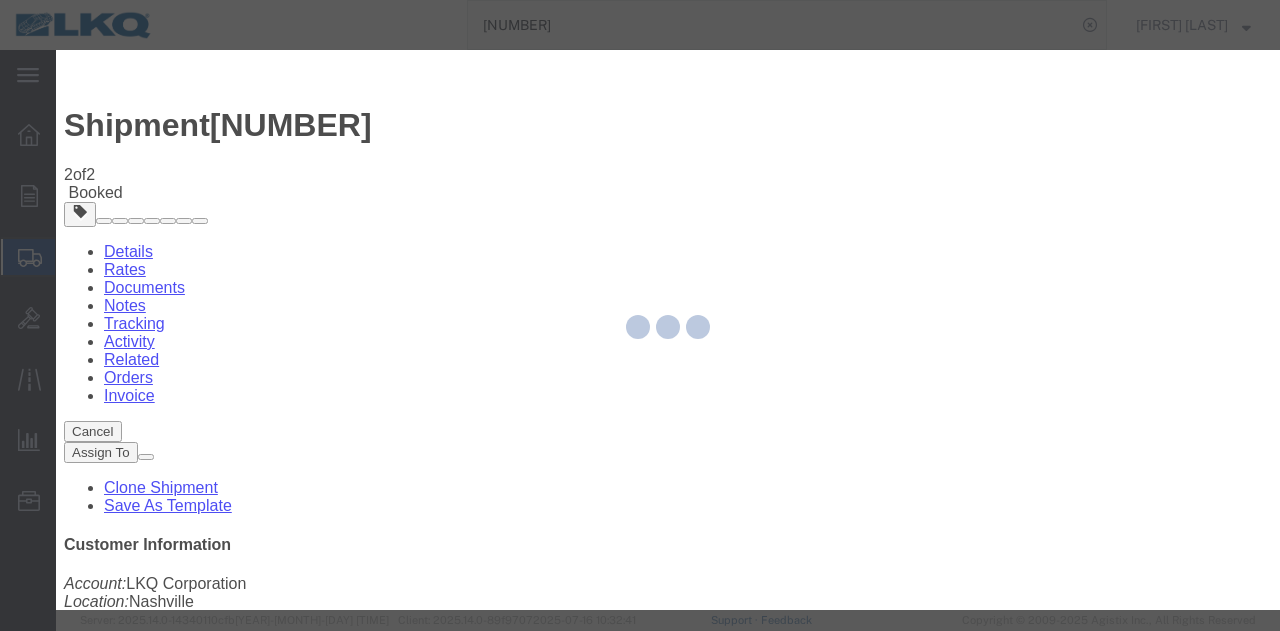 type 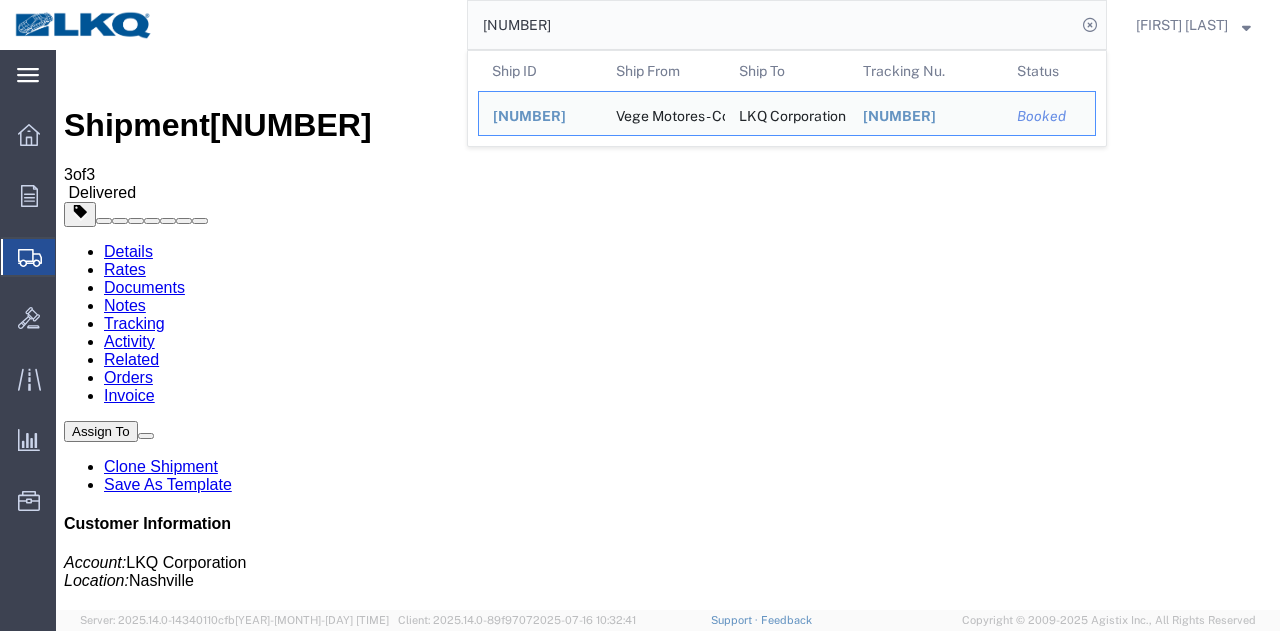 drag, startPoint x: 592, startPoint y: 11, endPoint x: 15, endPoint y: 87, distance: 581.9837 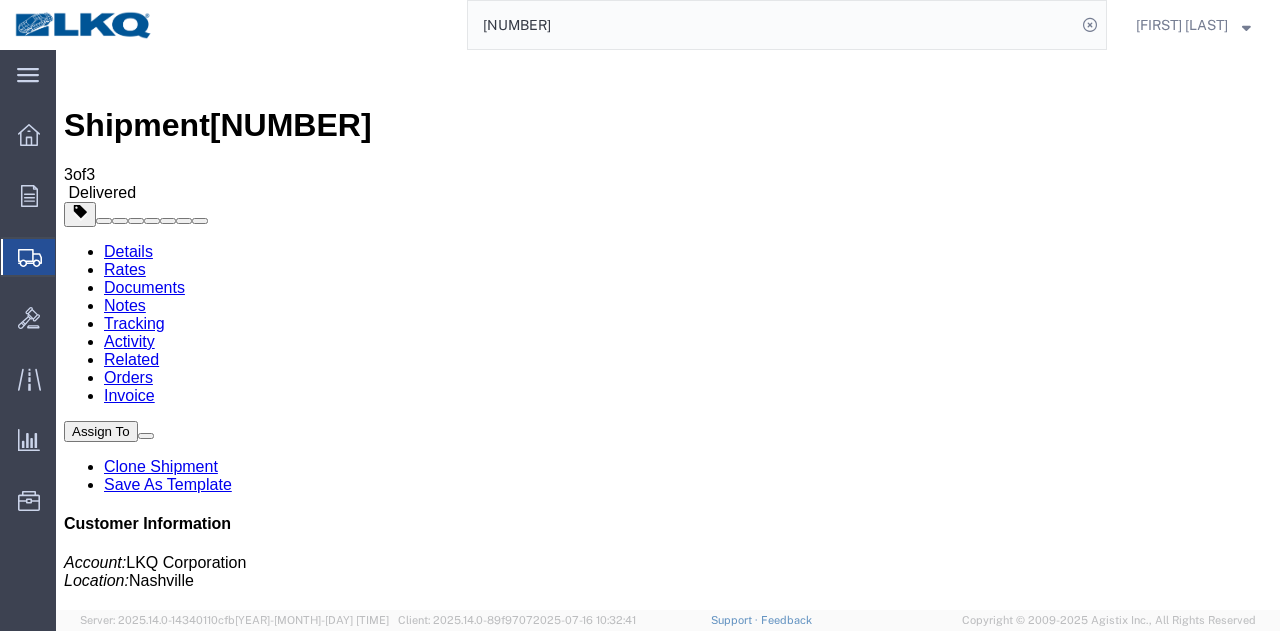paste on "[NUMBER]" 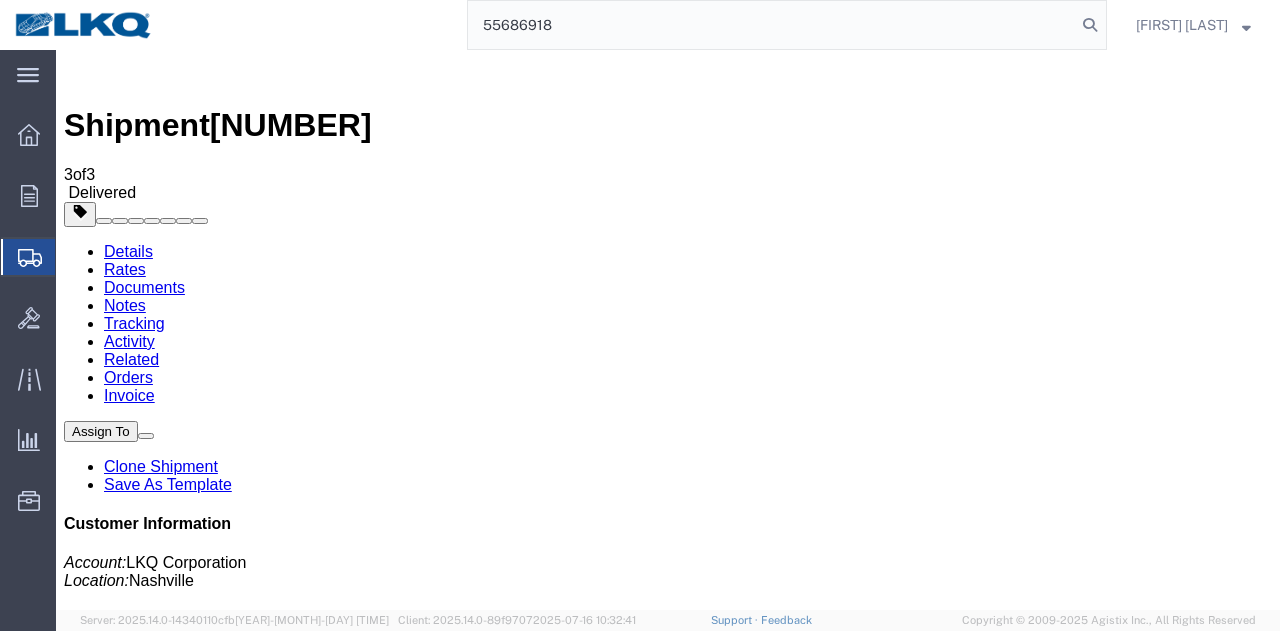 type on "55686918" 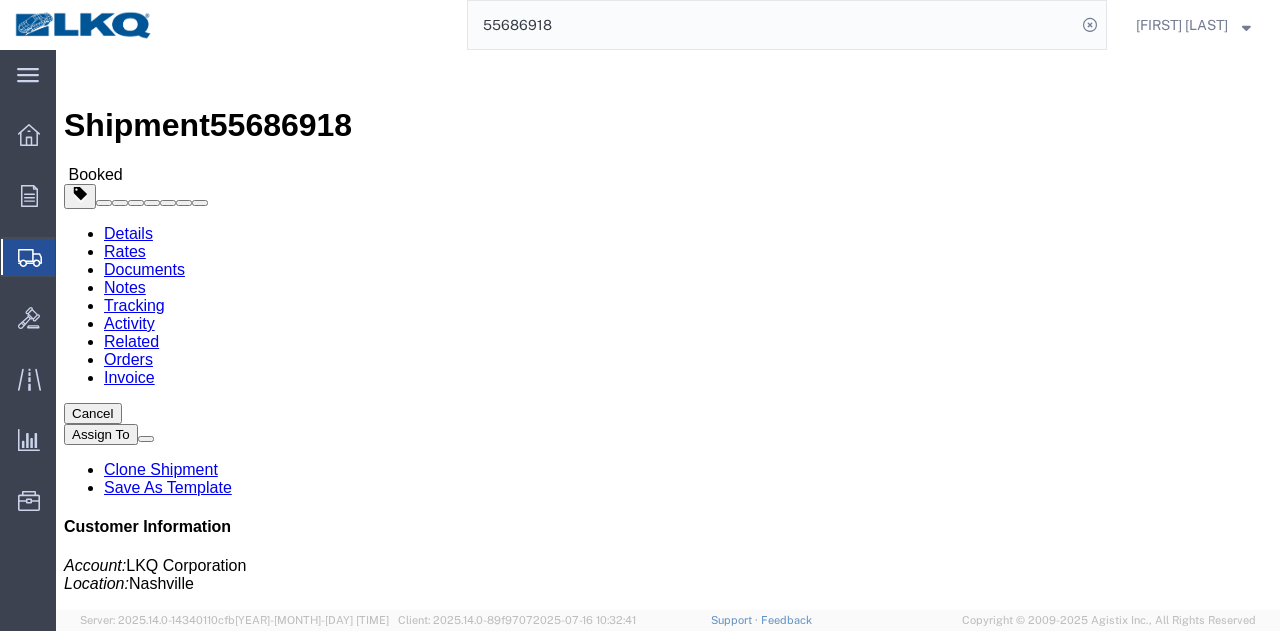 click on "Rates" 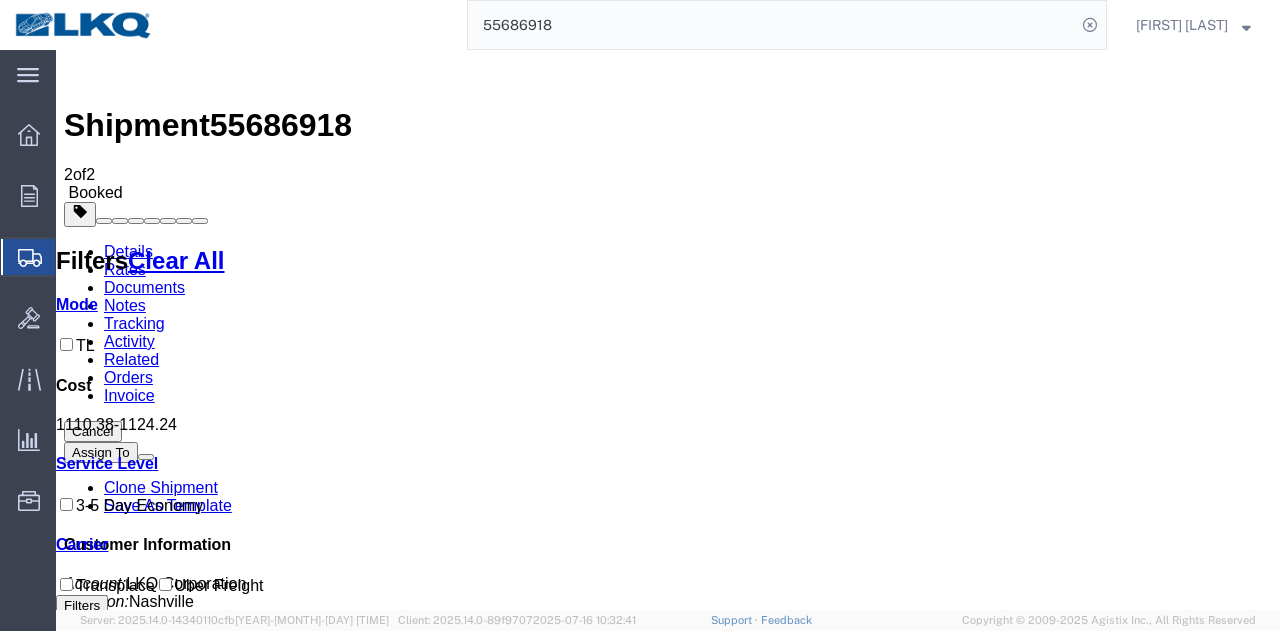 click on "Tracking" at bounding box center [134, 323] 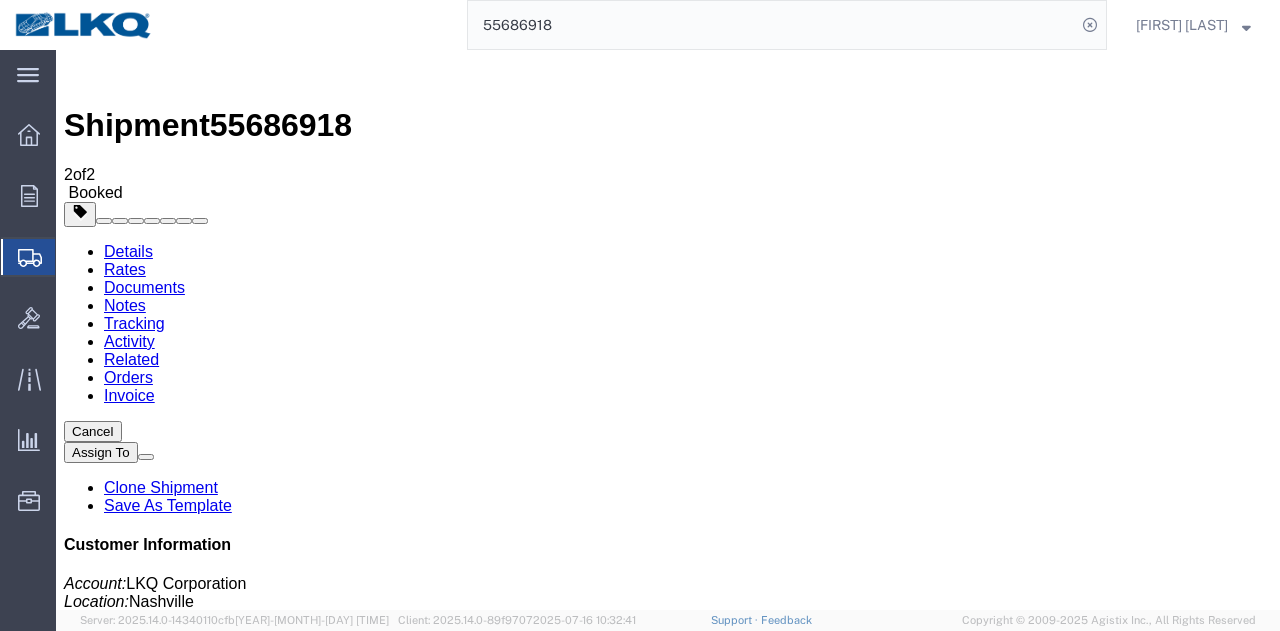 click on "Add New Tracking" at bounding box center (229, 1156) 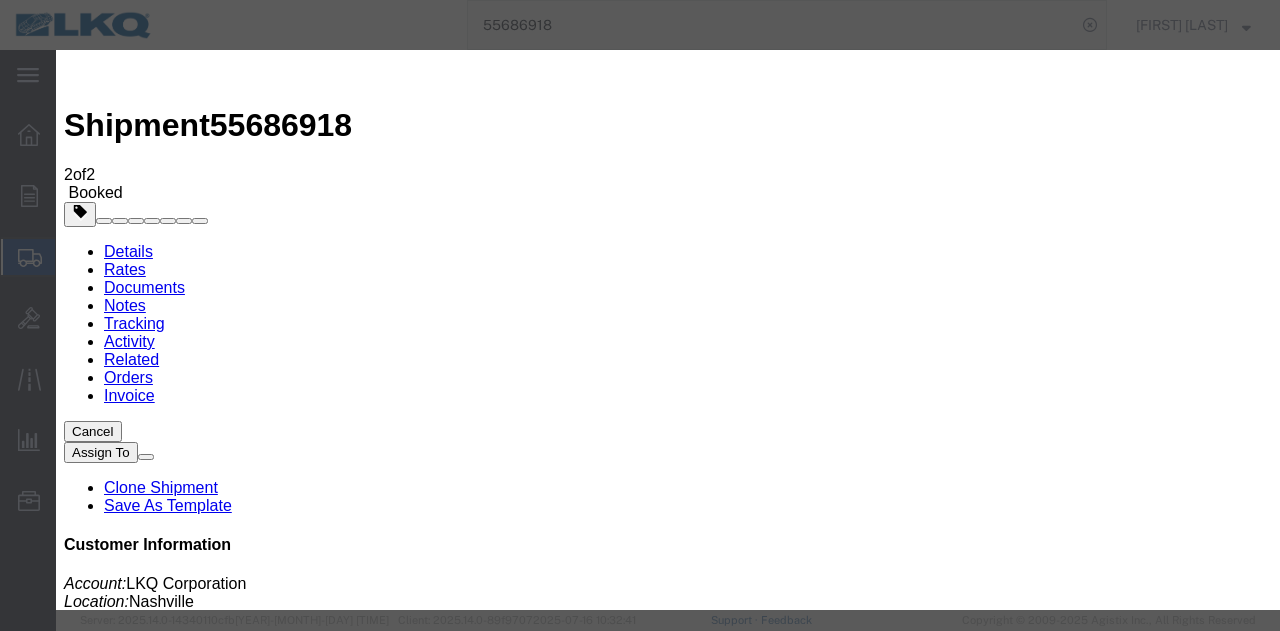 type on "[DATE]" 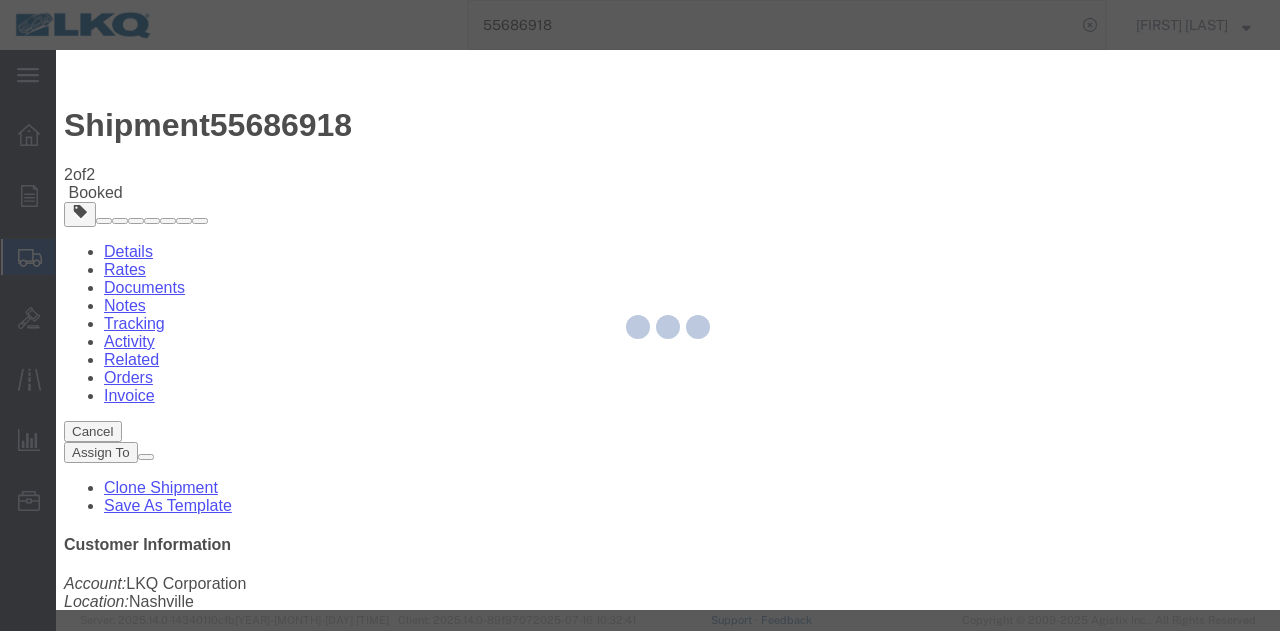 type 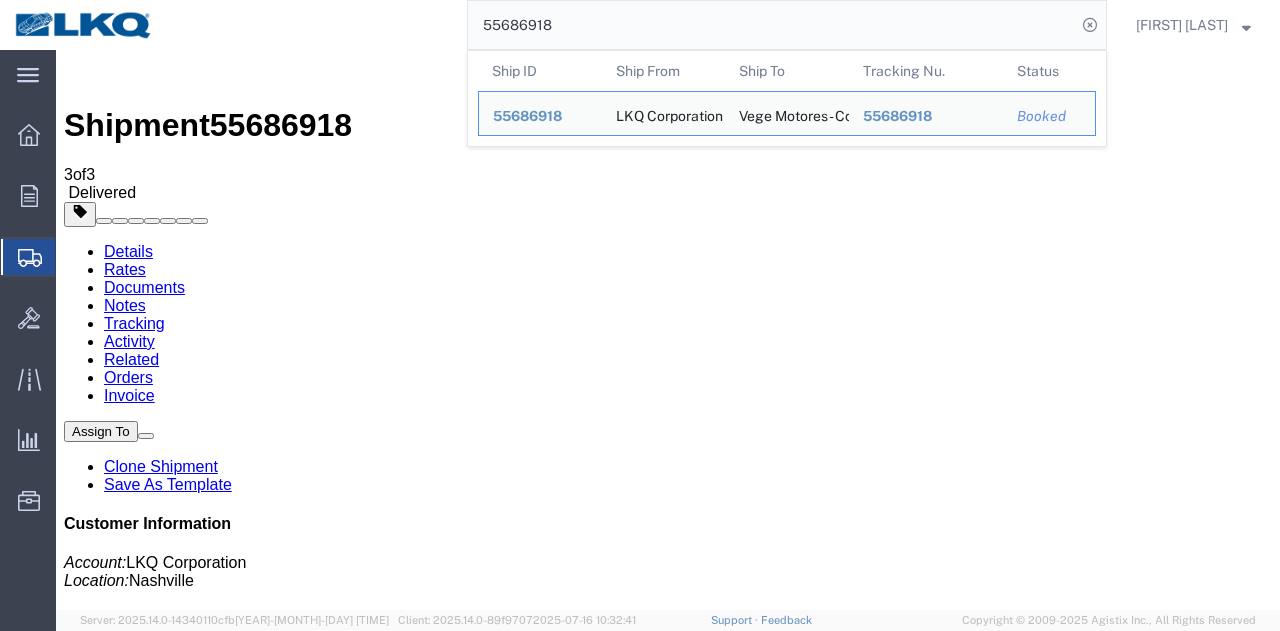 drag, startPoint x: 570, startPoint y: 29, endPoint x: 318, endPoint y: 29, distance: 252 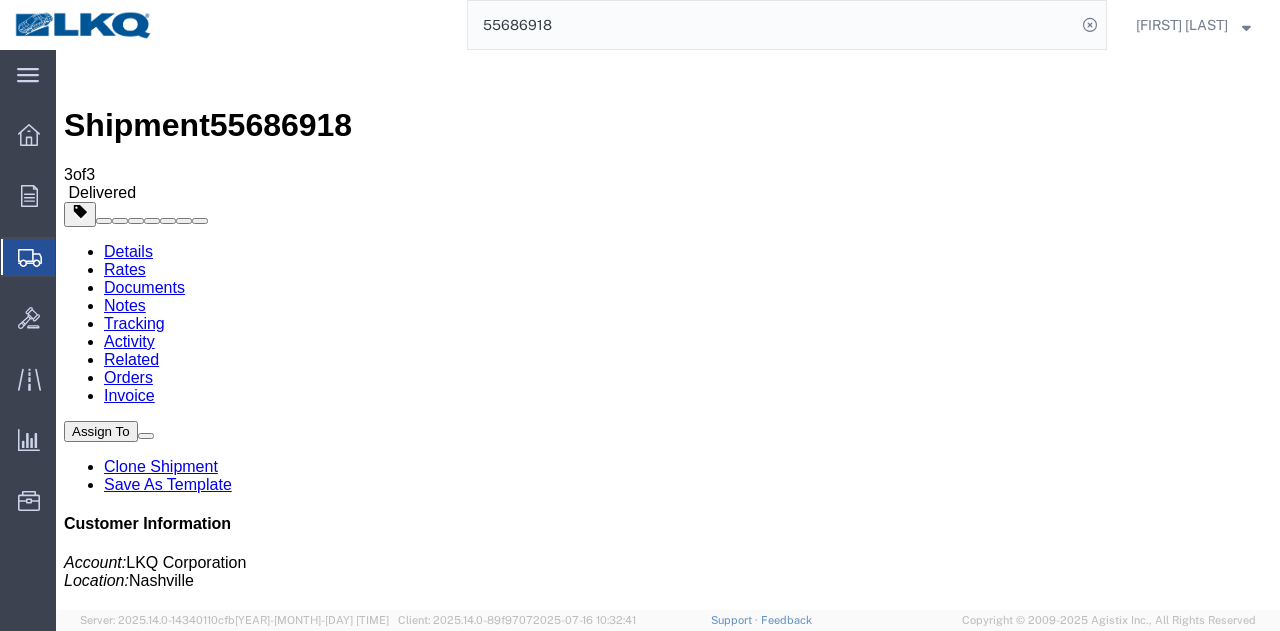 paste on "[NUMBER]" 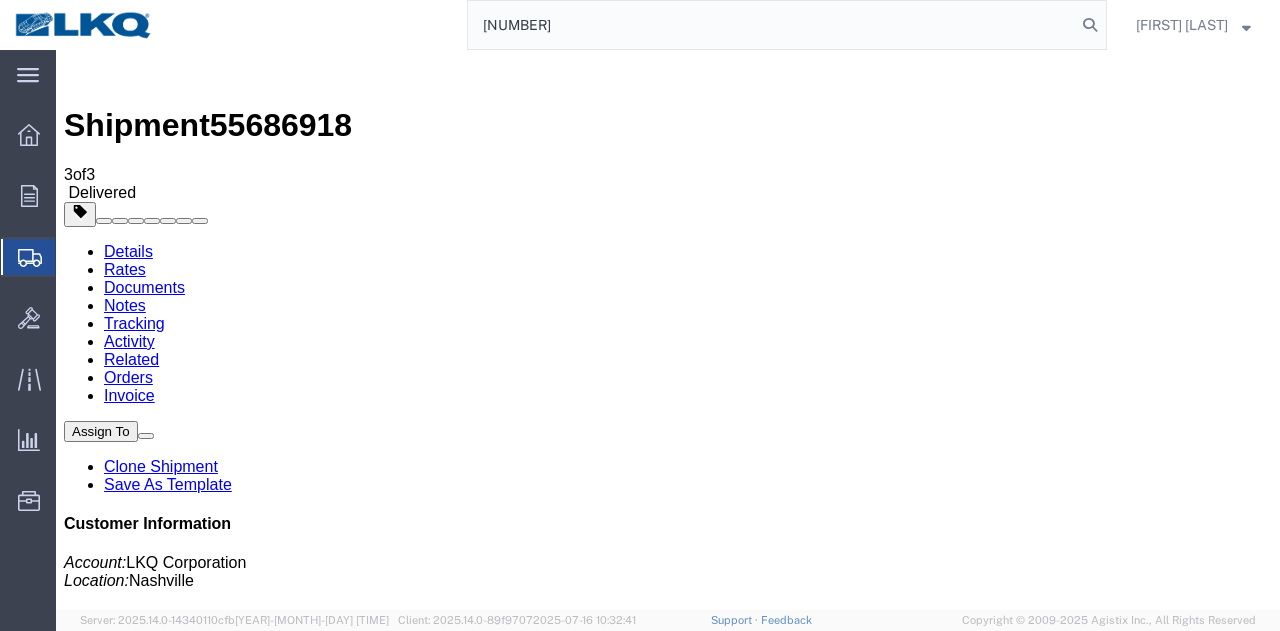 type on "[NUMBER]" 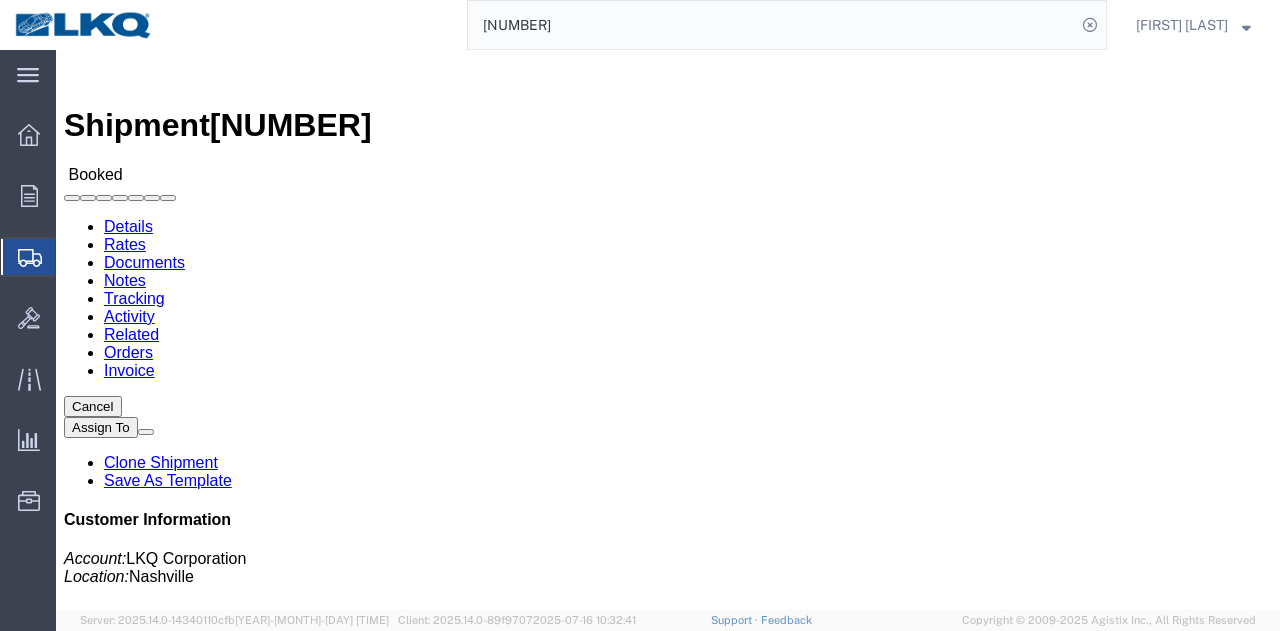 click on "Rates" 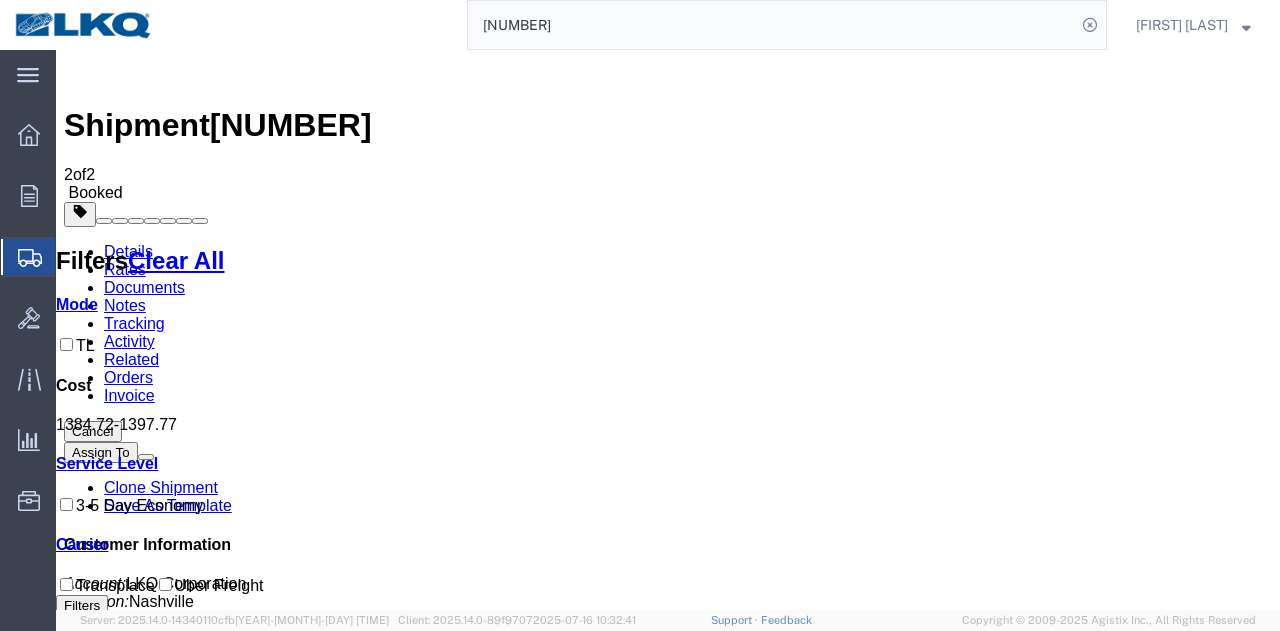 click on "Tracking" at bounding box center [134, 323] 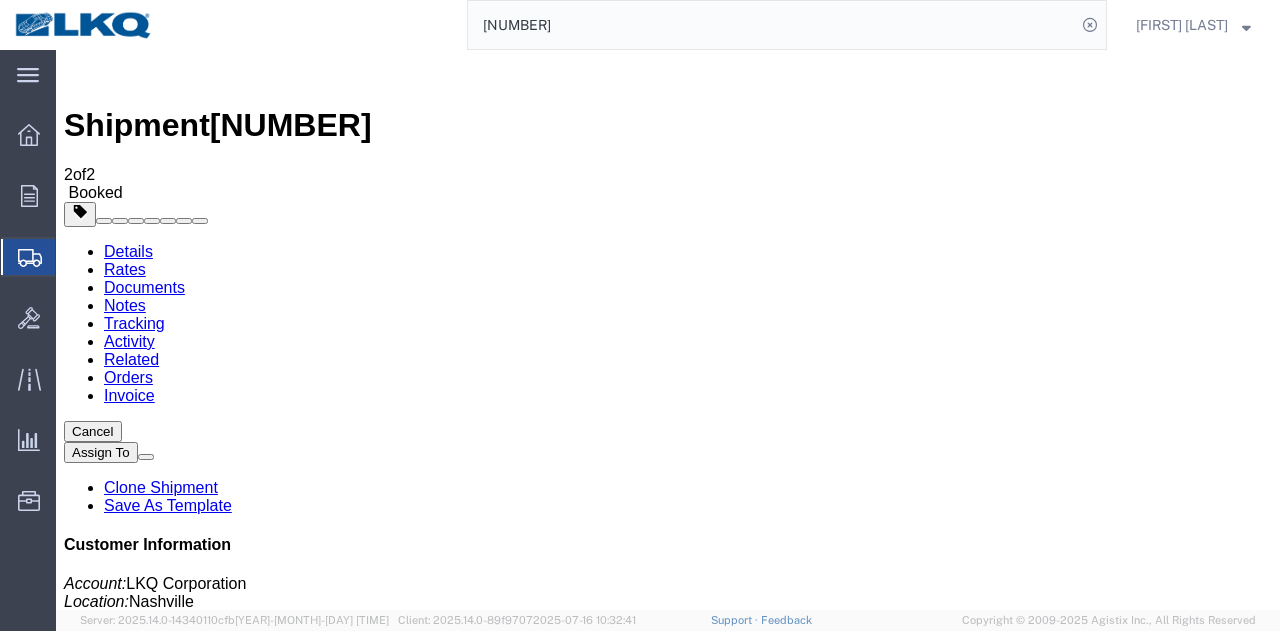 click on "Add New Tracking" at bounding box center [229, 1156] 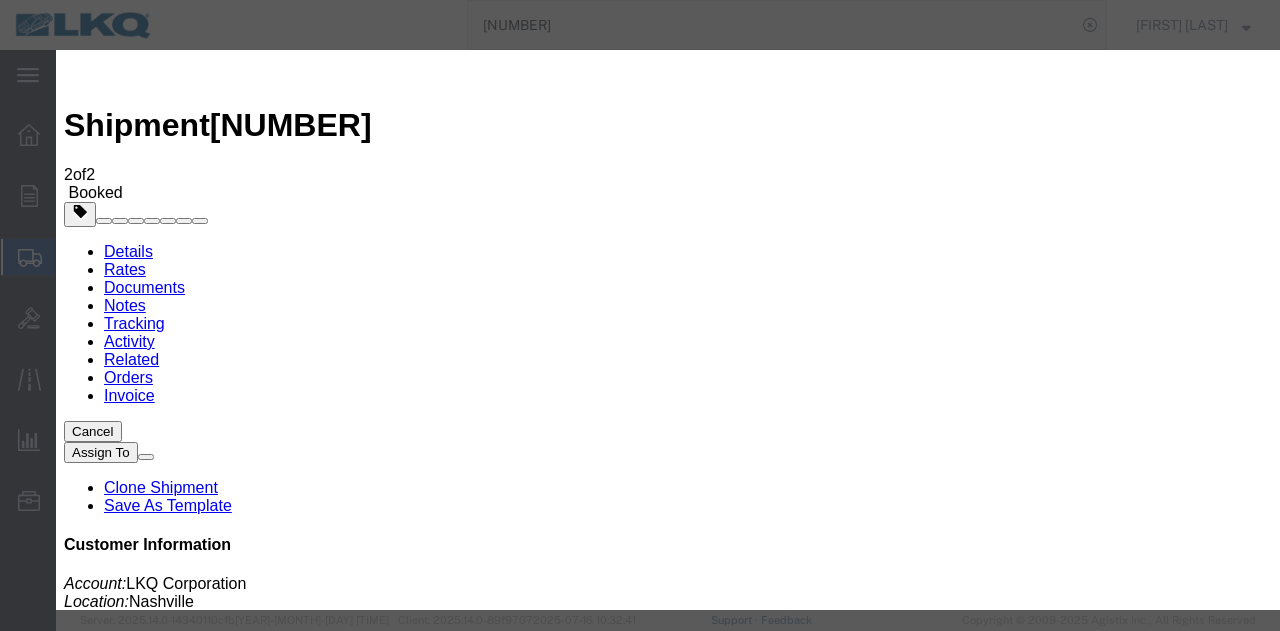 type on "[DATE]" 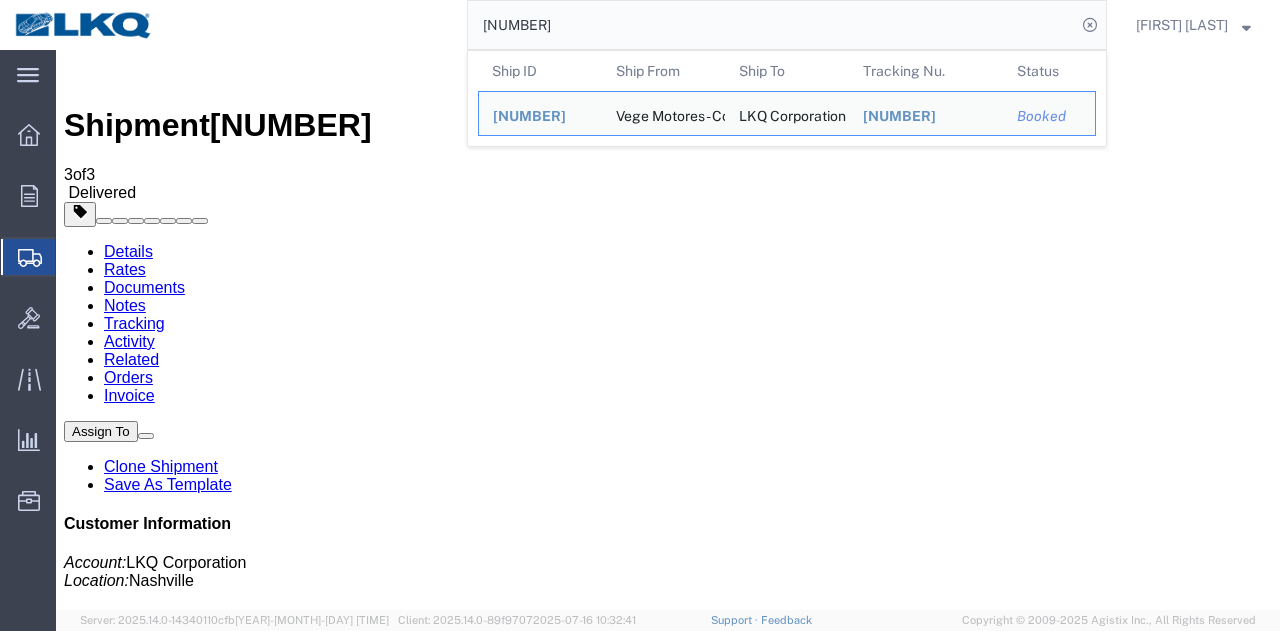 drag, startPoint x: 564, startPoint y: 17, endPoint x: 318, endPoint y: 23, distance: 246.07317 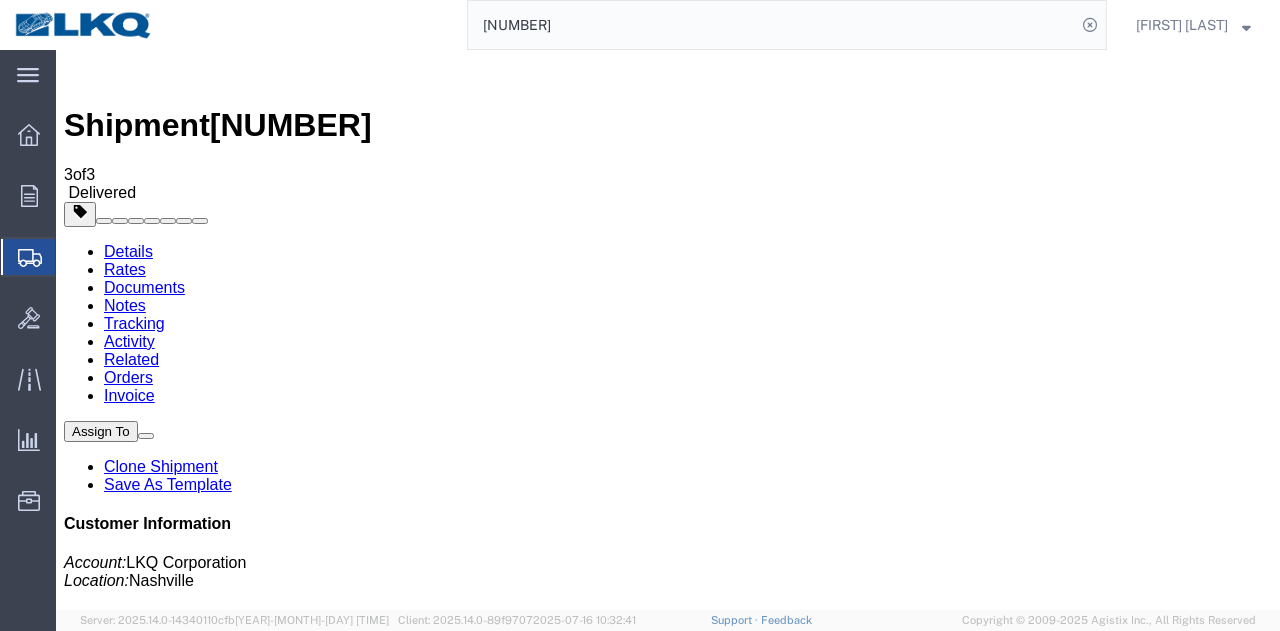 paste on "[NUMBER]" 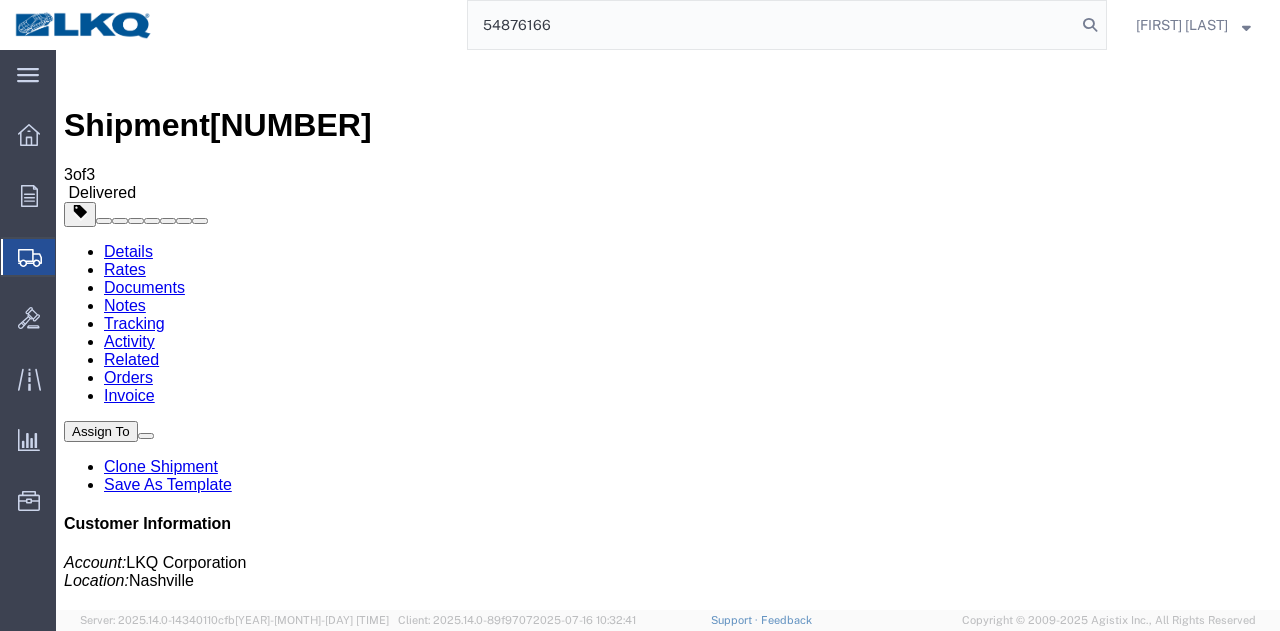 type on "54876166" 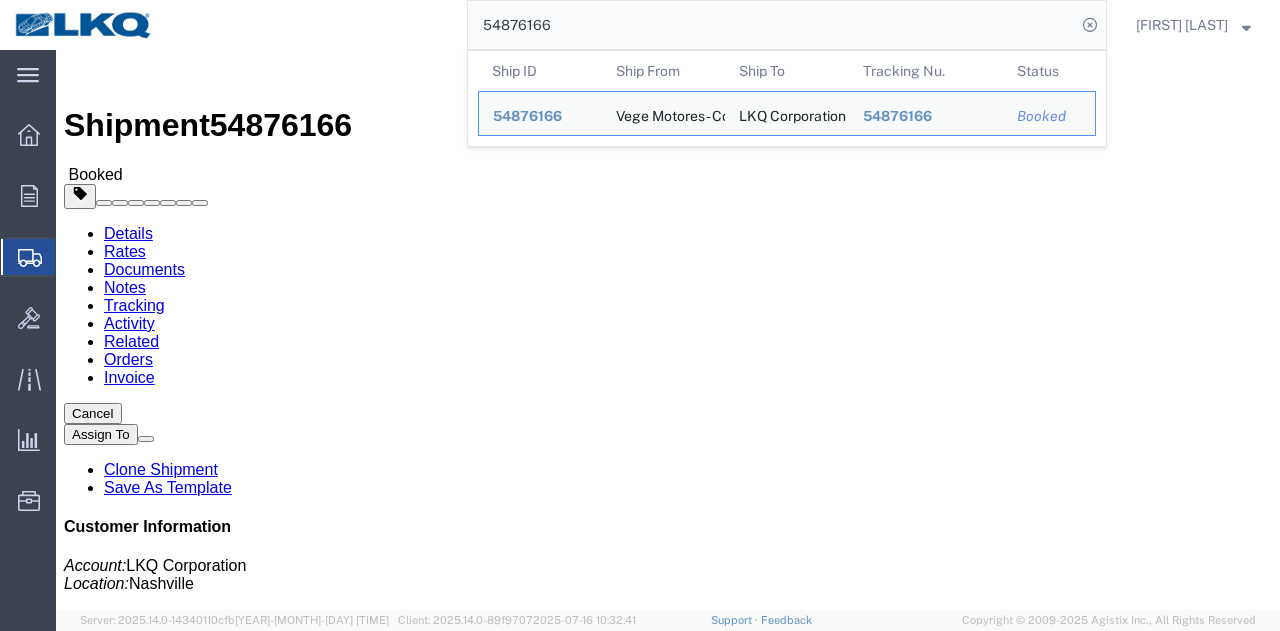 click on "Rates" 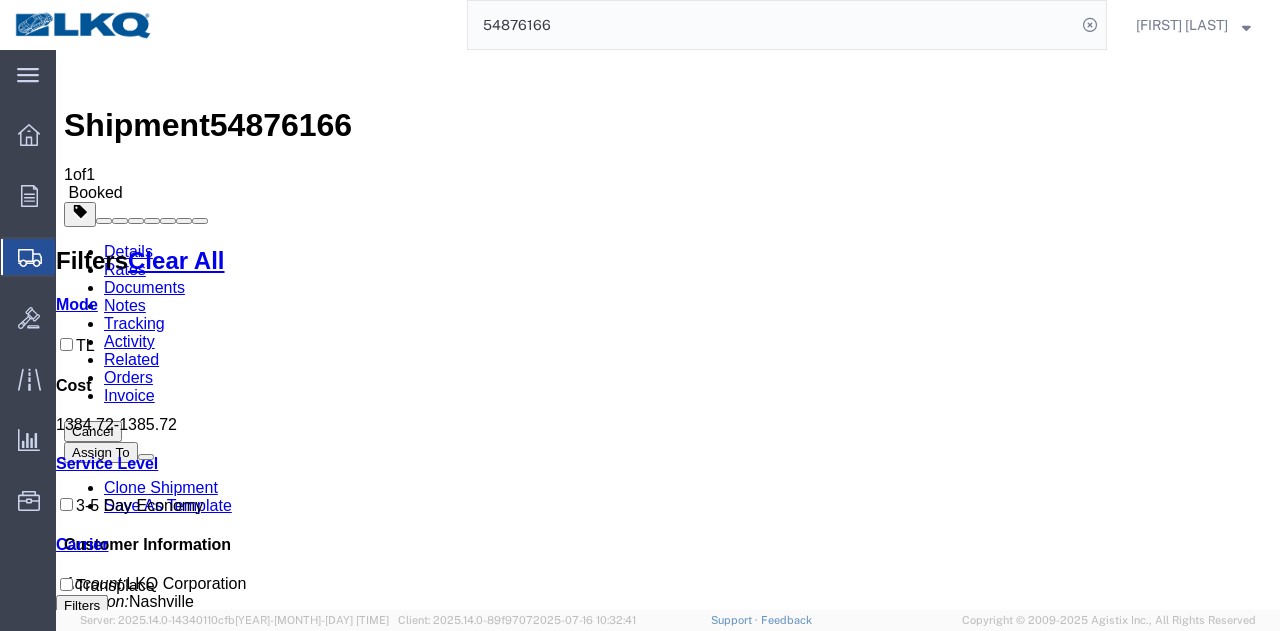 click on "Tracking" at bounding box center [134, 323] 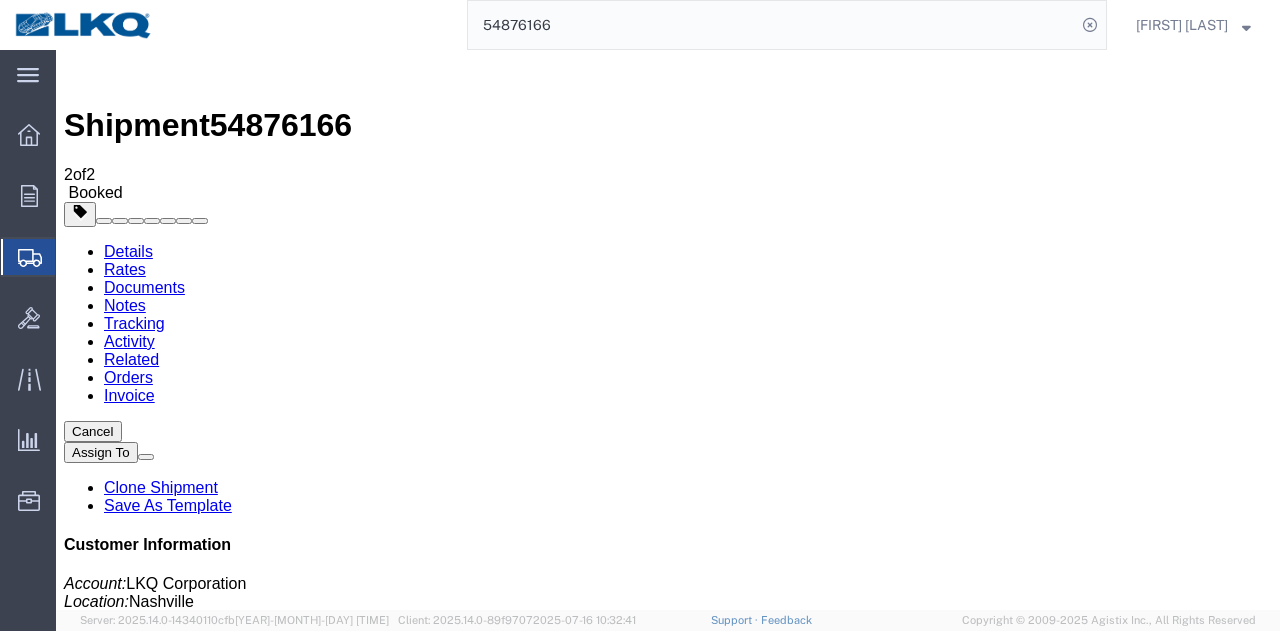 click on "Add New Tracking" at bounding box center [229, 1156] 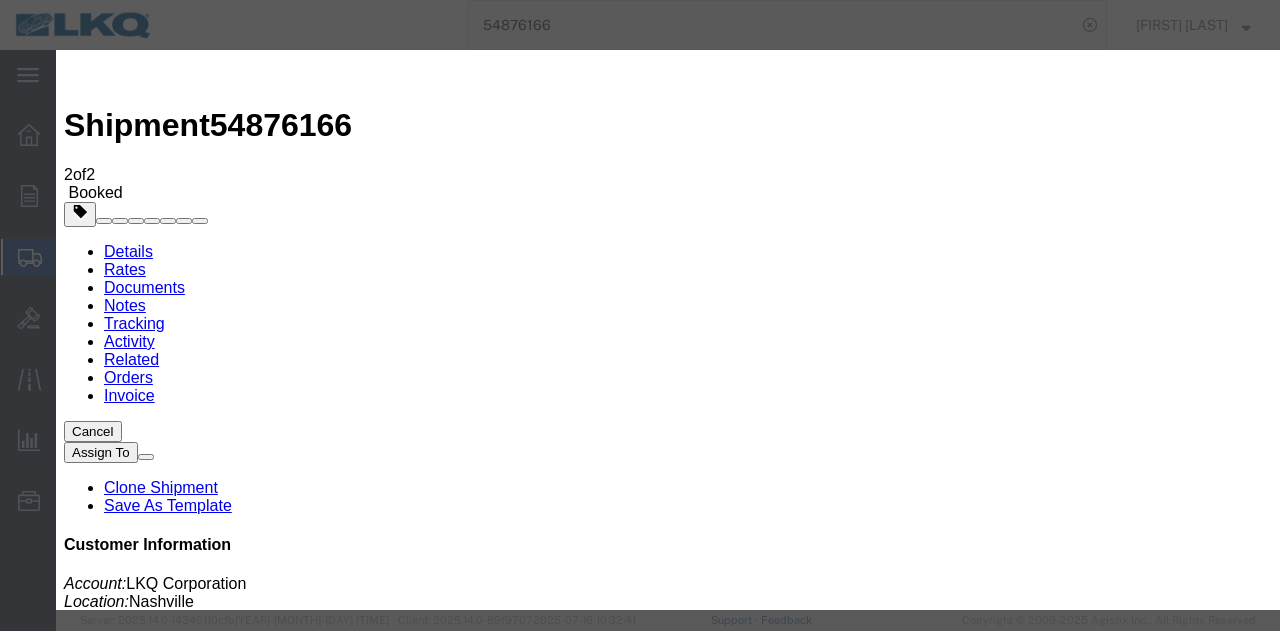 type on "[DATE]" 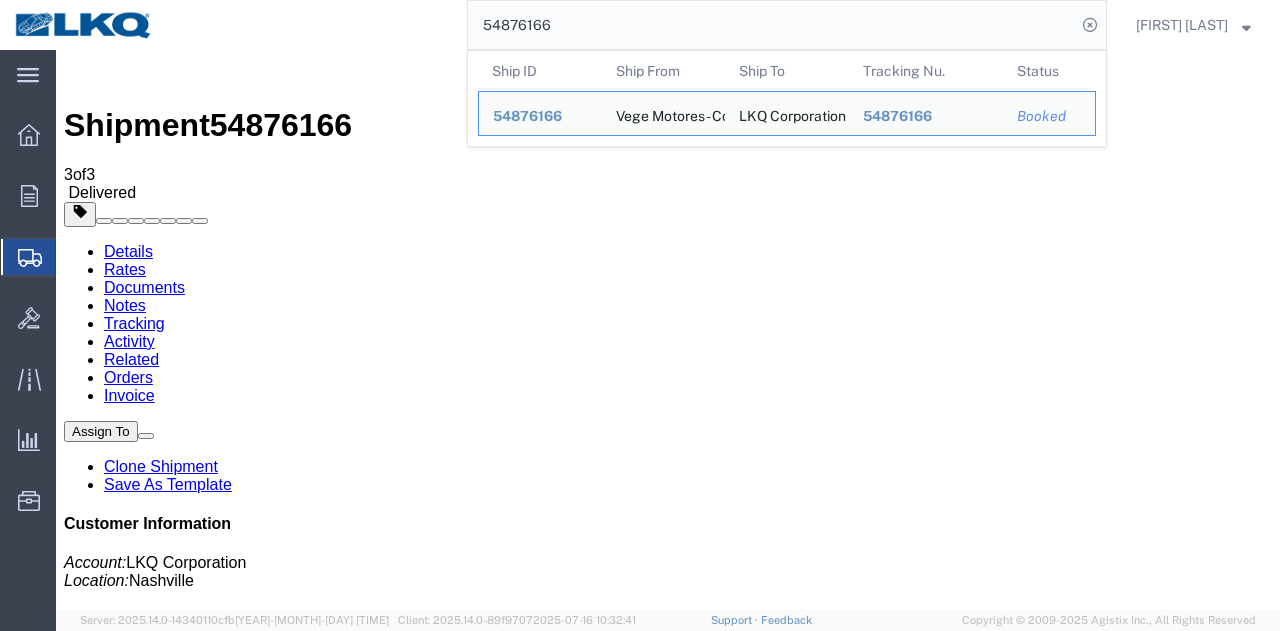 drag, startPoint x: 639, startPoint y: 25, endPoint x: 266, endPoint y: 19, distance: 373.04825 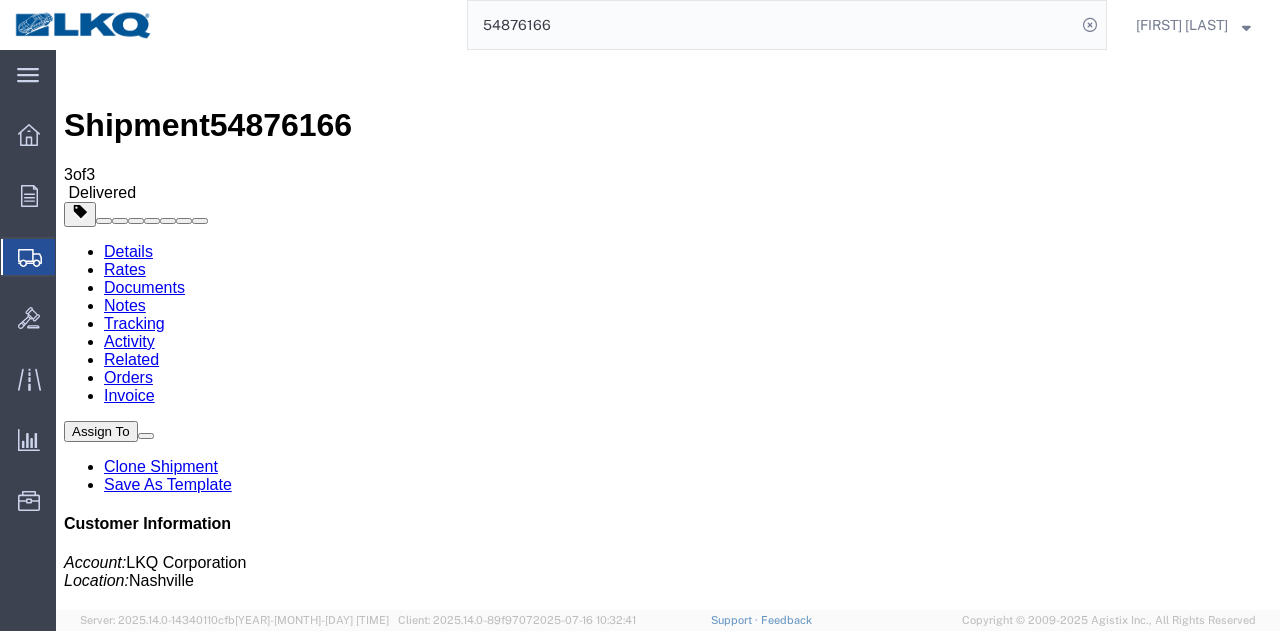 paste on "963864" 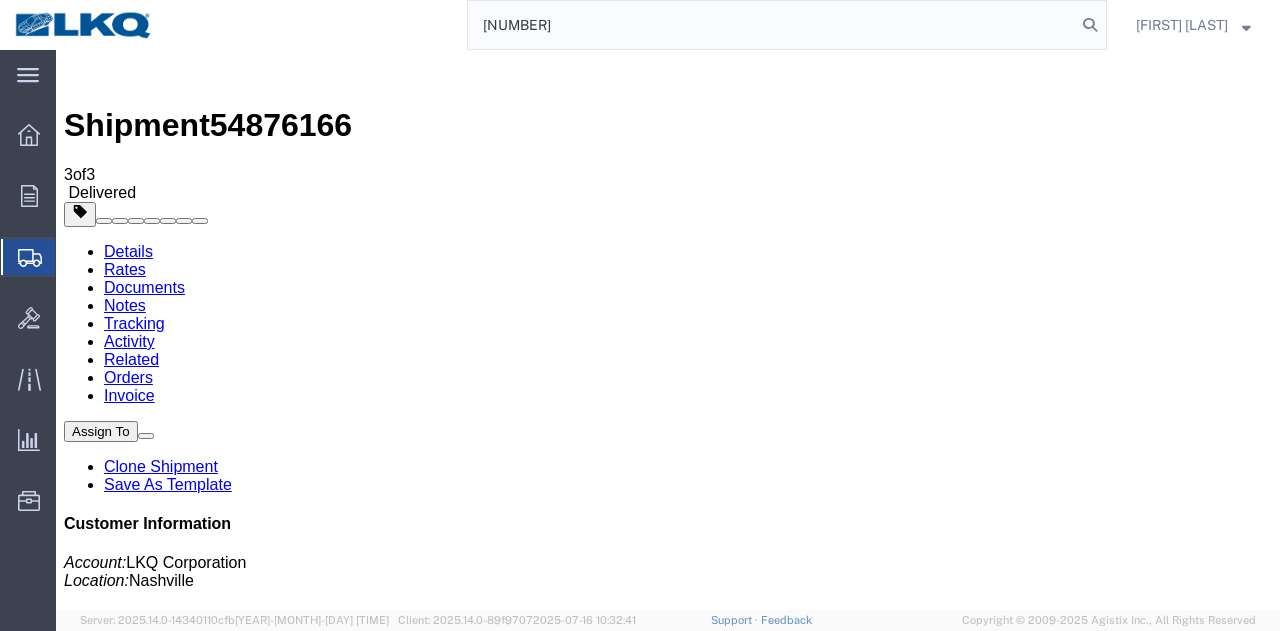 type on "[NUMBER]" 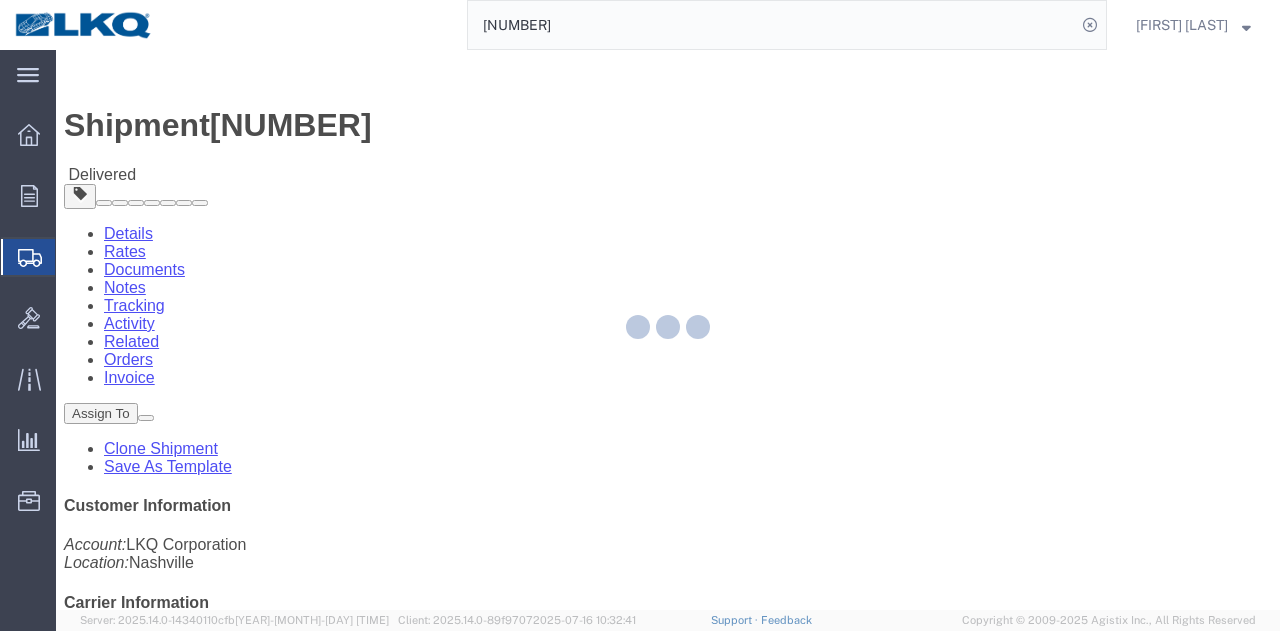 click 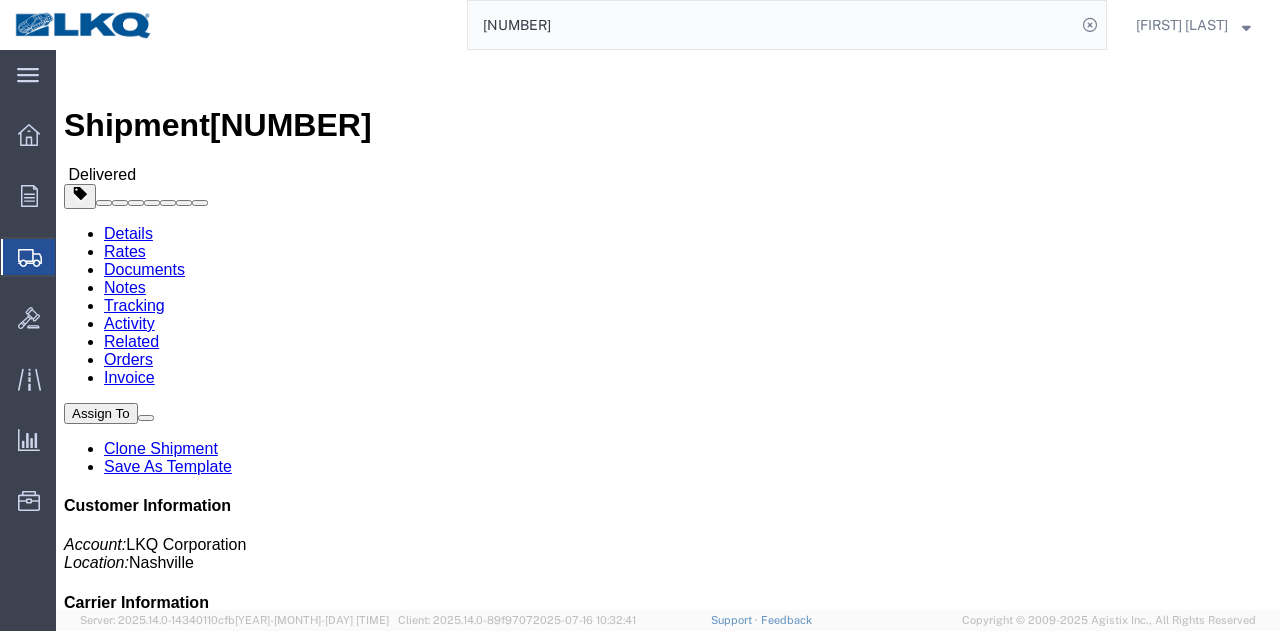 click on "Rates" 